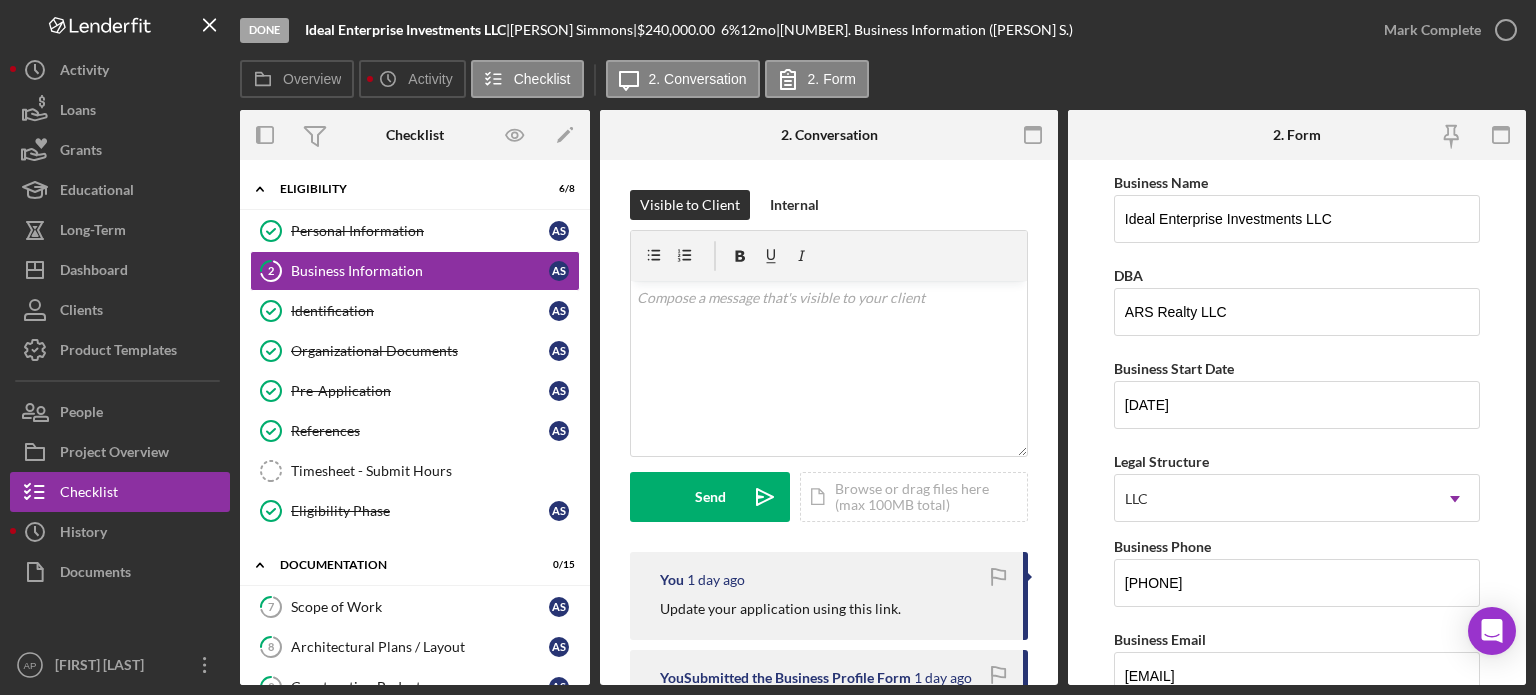 scroll, scrollTop: 0, scrollLeft: 0, axis: both 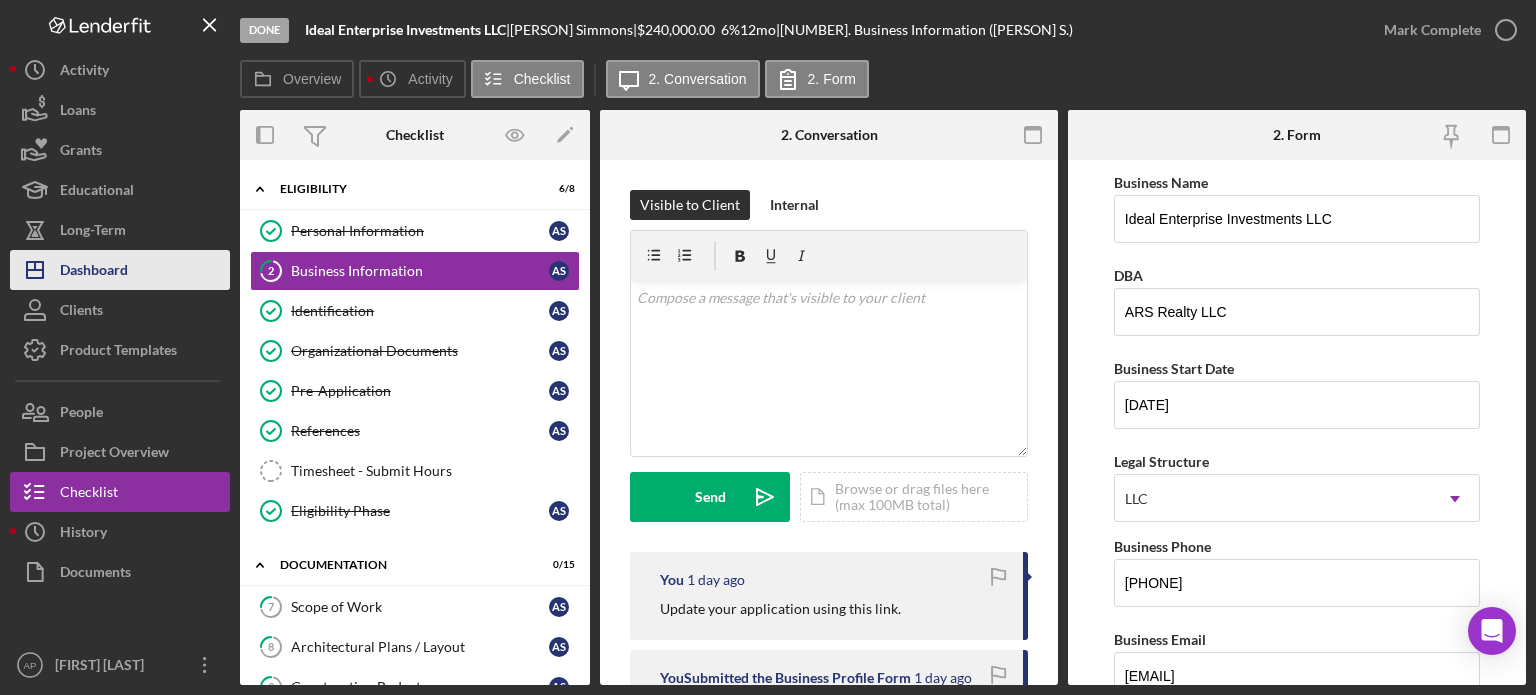 click on "Dashboard" at bounding box center [94, 272] 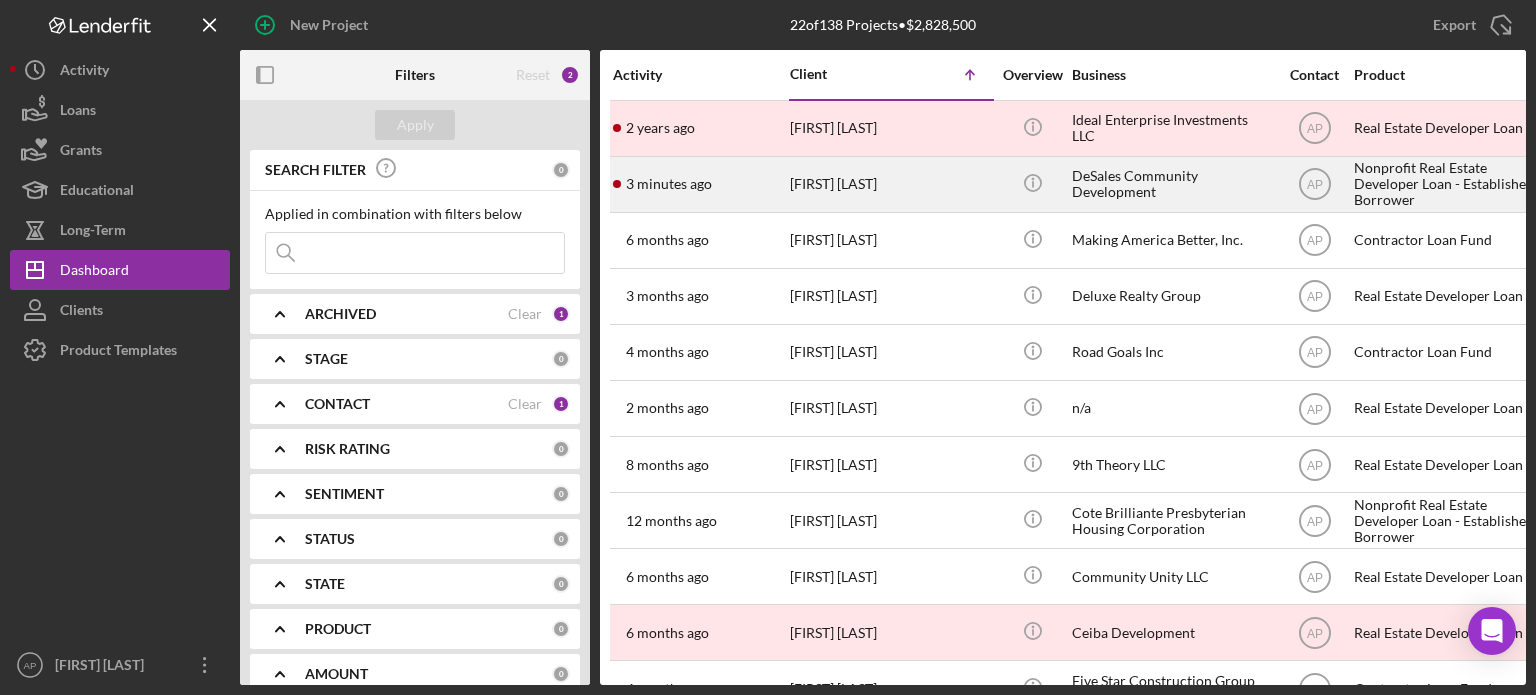 click on "[TIME] ago [FIRST] [LAST]" at bounding box center (700, 184) 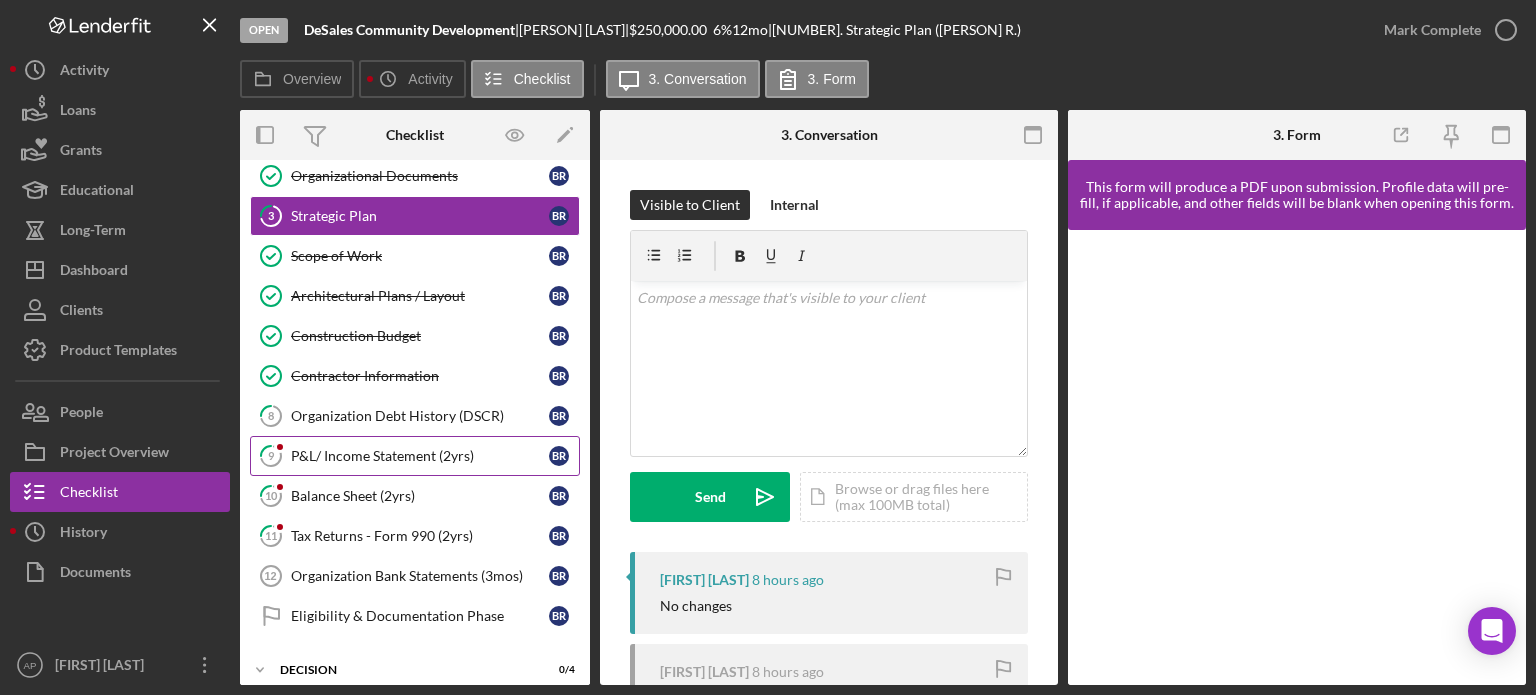 scroll, scrollTop: 0, scrollLeft: 0, axis: both 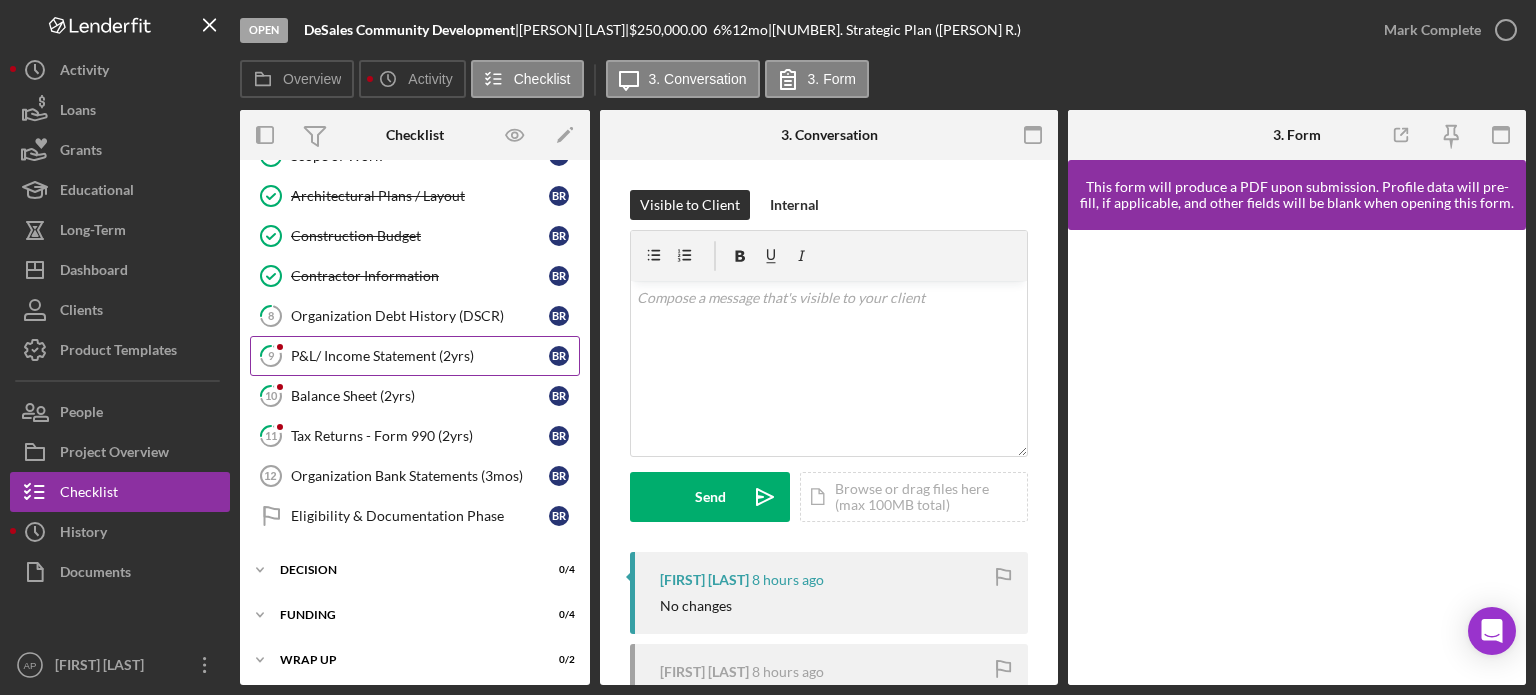 click on "P&L/ Income Statement (2yrs)" at bounding box center [420, 356] 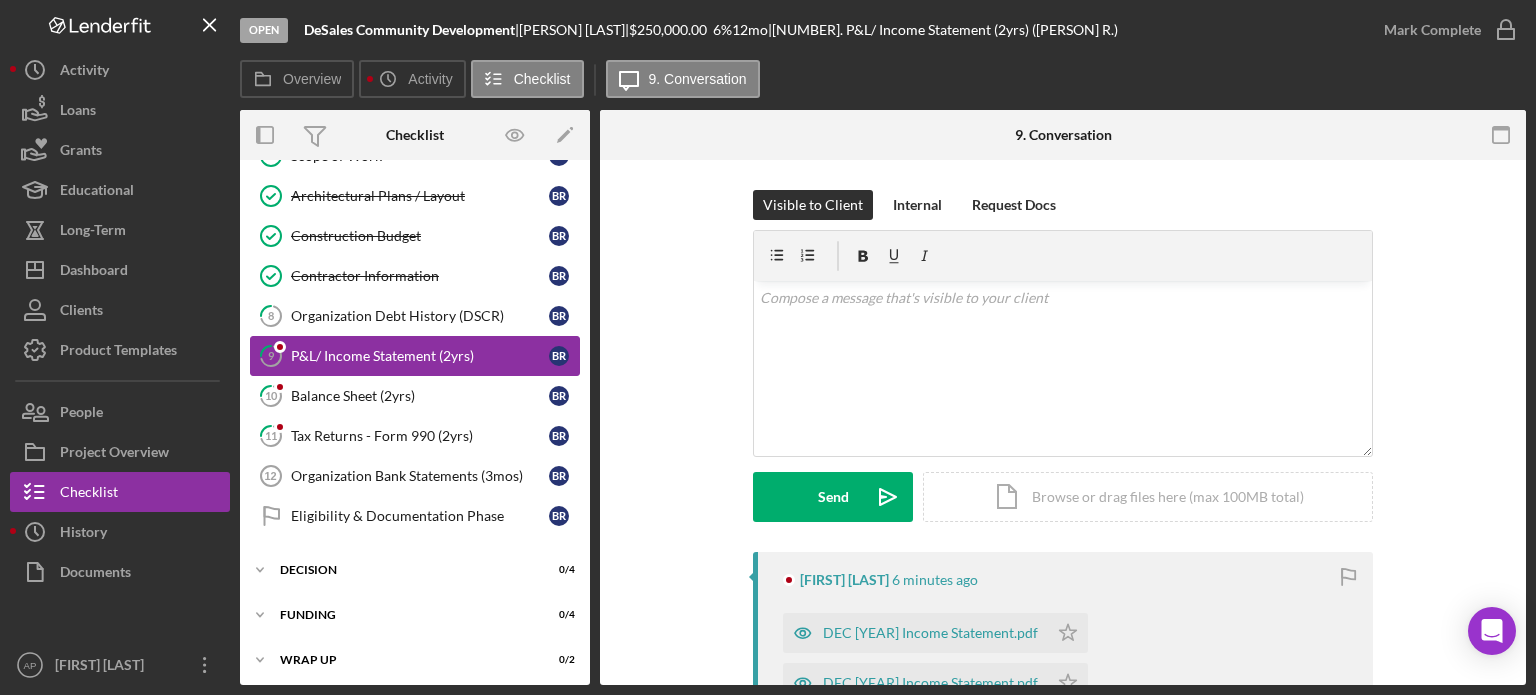 scroll, scrollTop: 195, scrollLeft: 0, axis: vertical 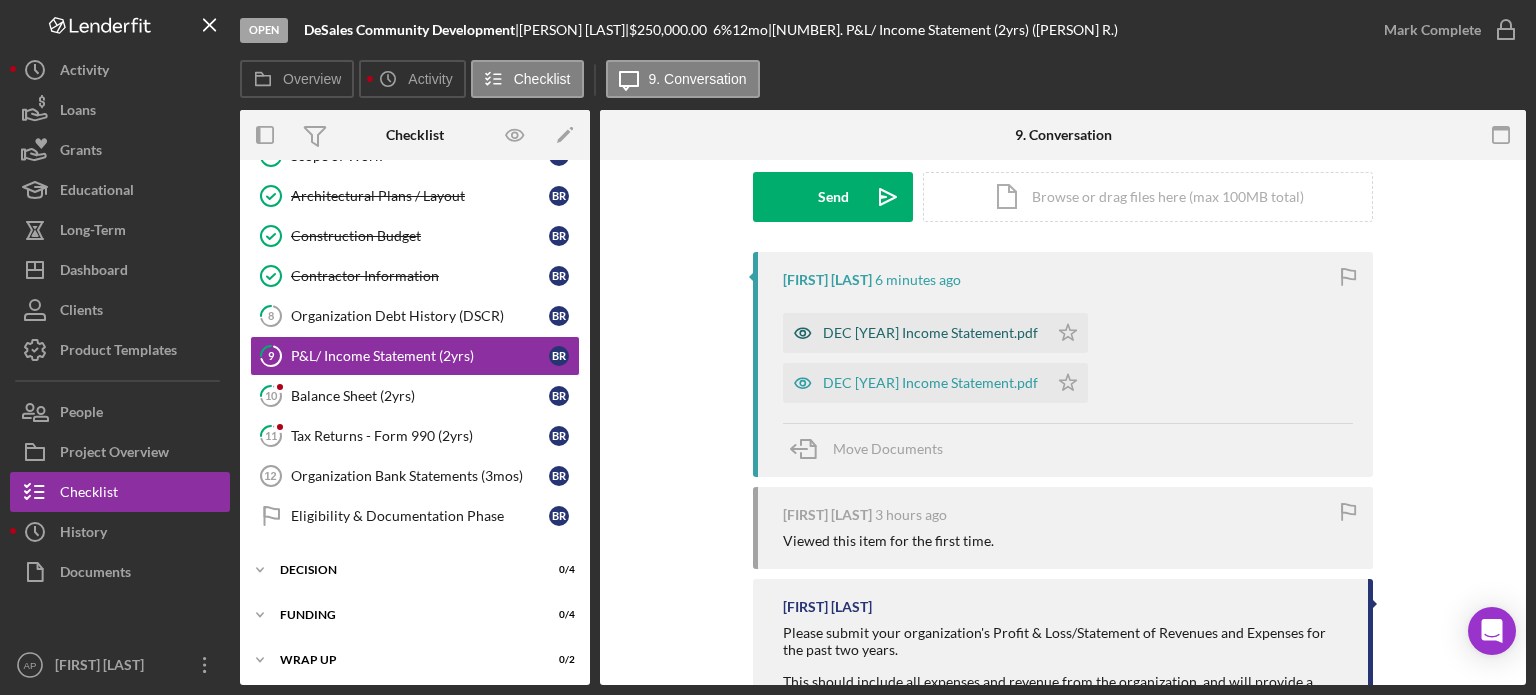 click on "DEC [YEAR] Income Statement.pdf" at bounding box center [915, 333] 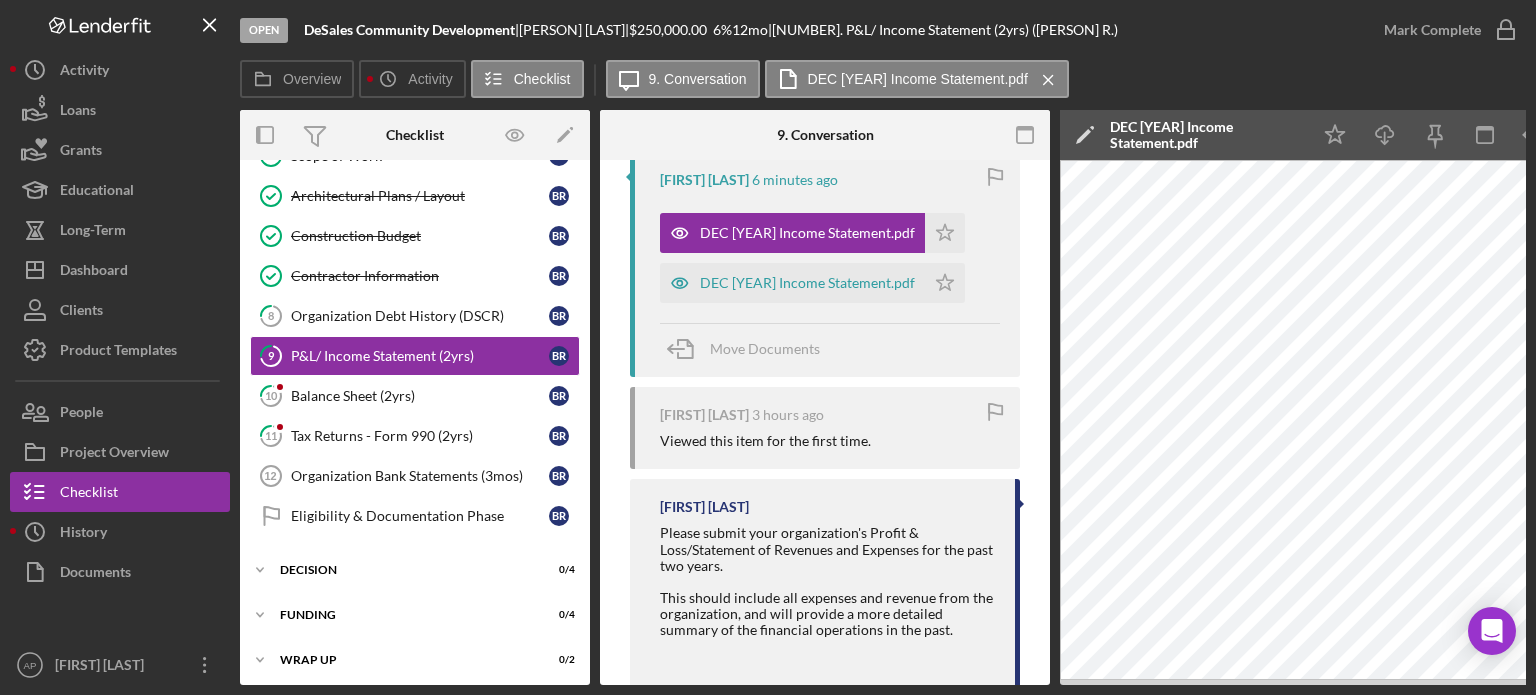 scroll, scrollTop: 455, scrollLeft: 0, axis: vertical 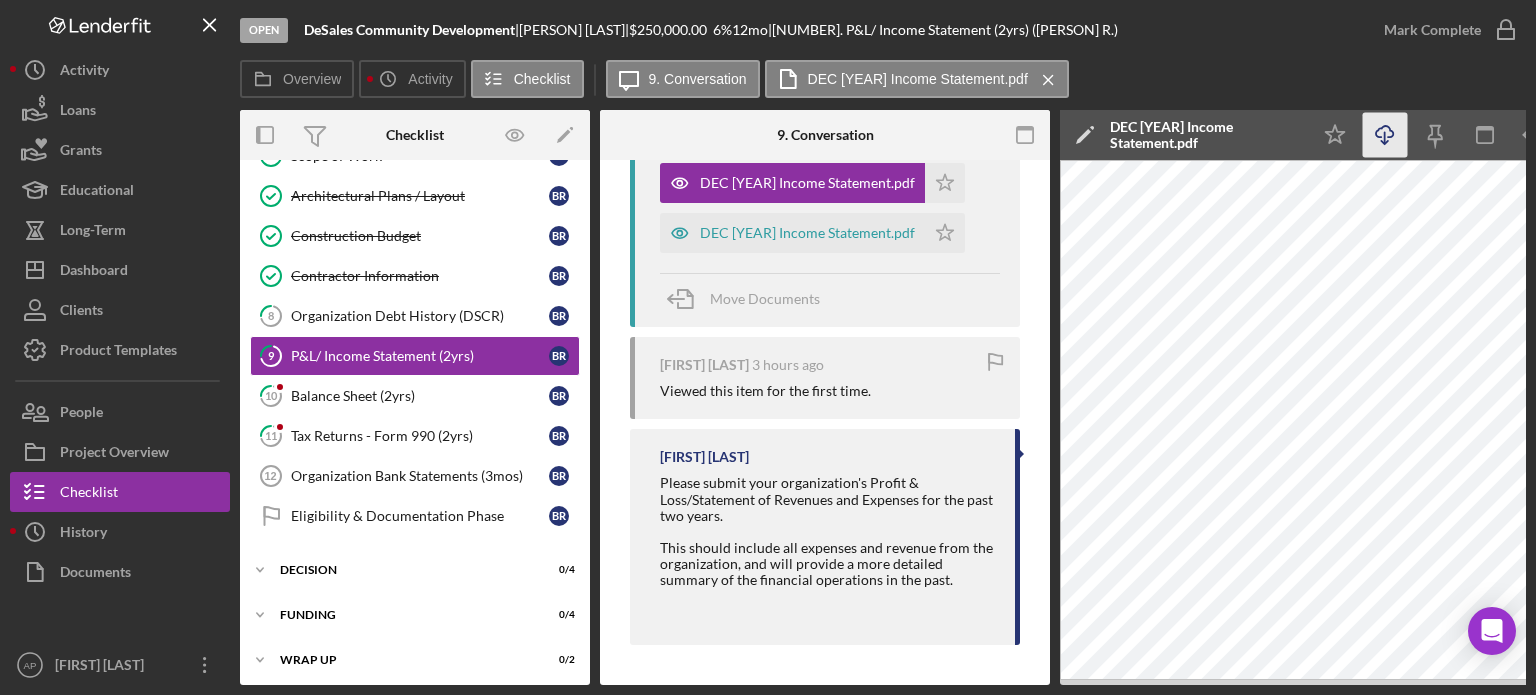 click on "Icon/Download" 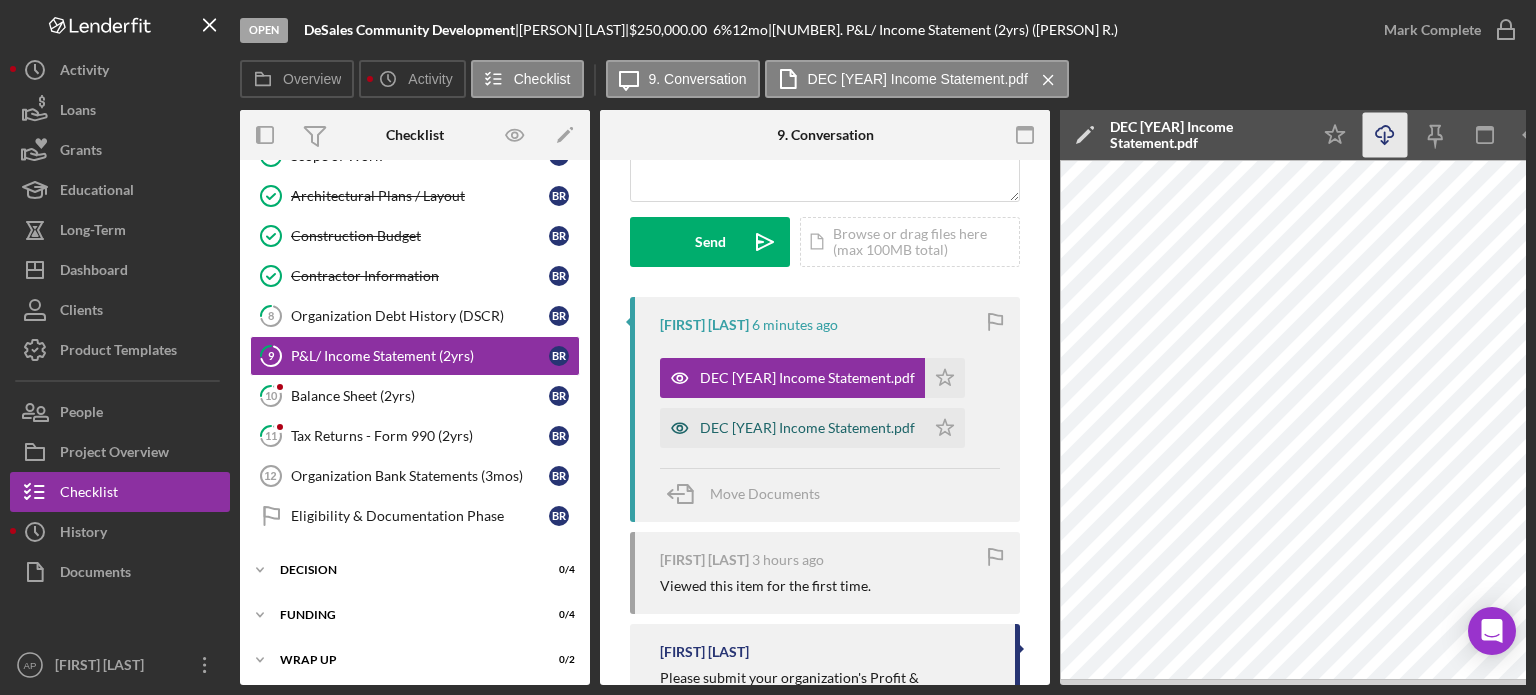 click on "DEC [YEAR] Income Statement.pdf" at bounding box center (807, 428) 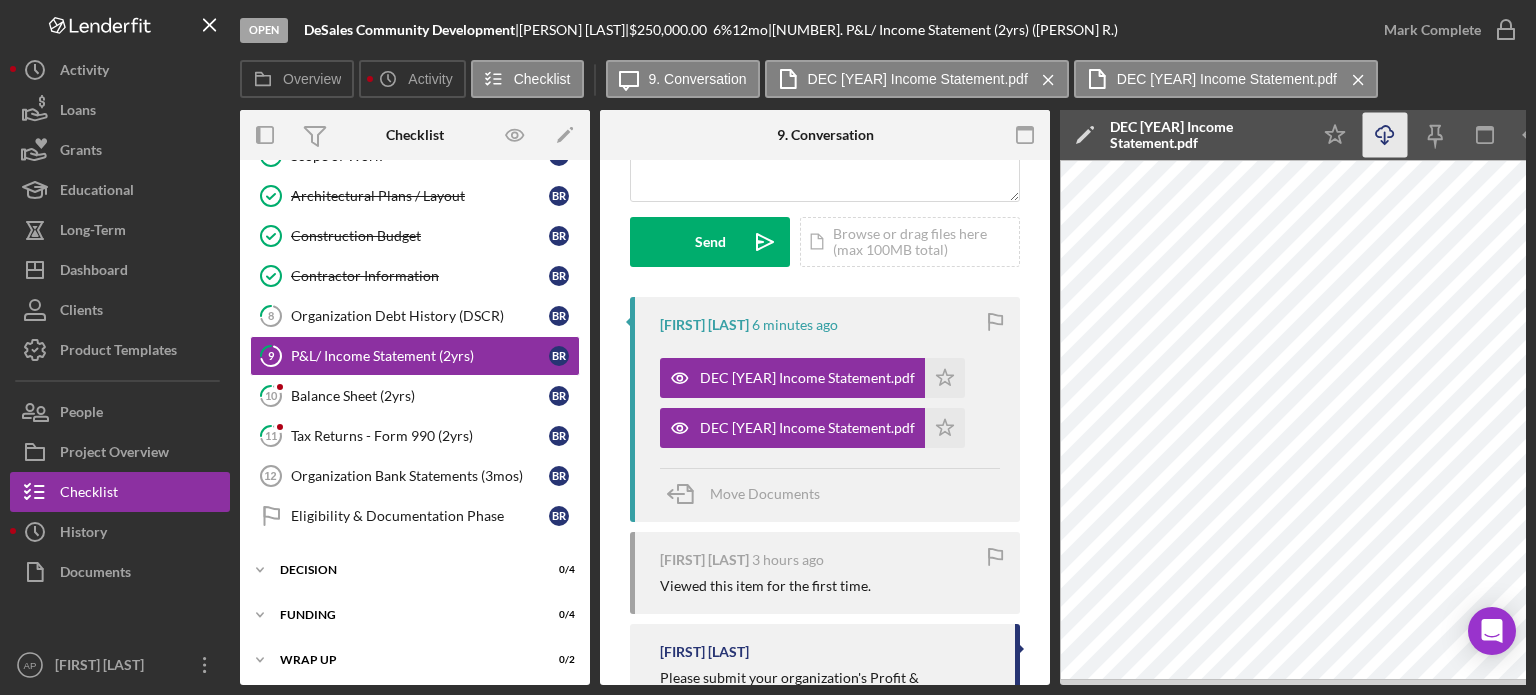click on "Icon/Download" 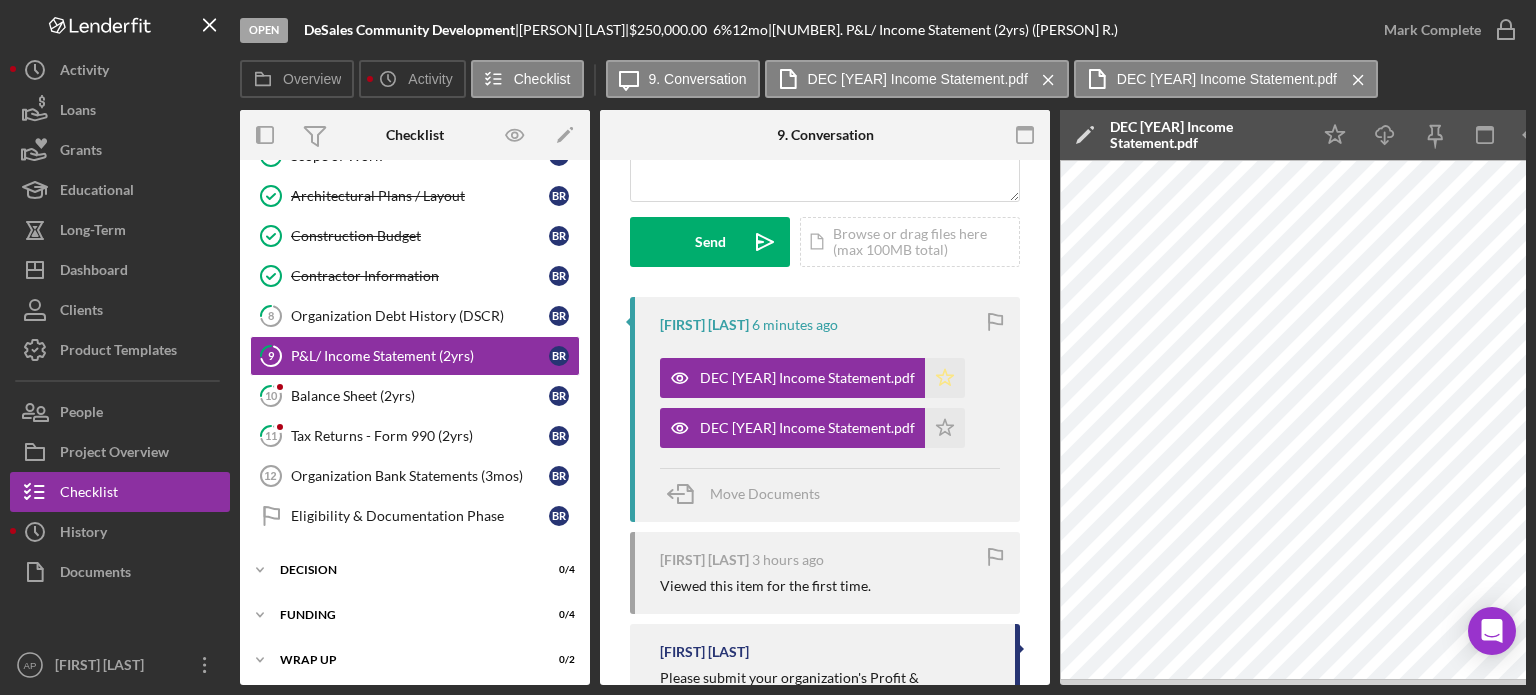 click on "Icon/Star" 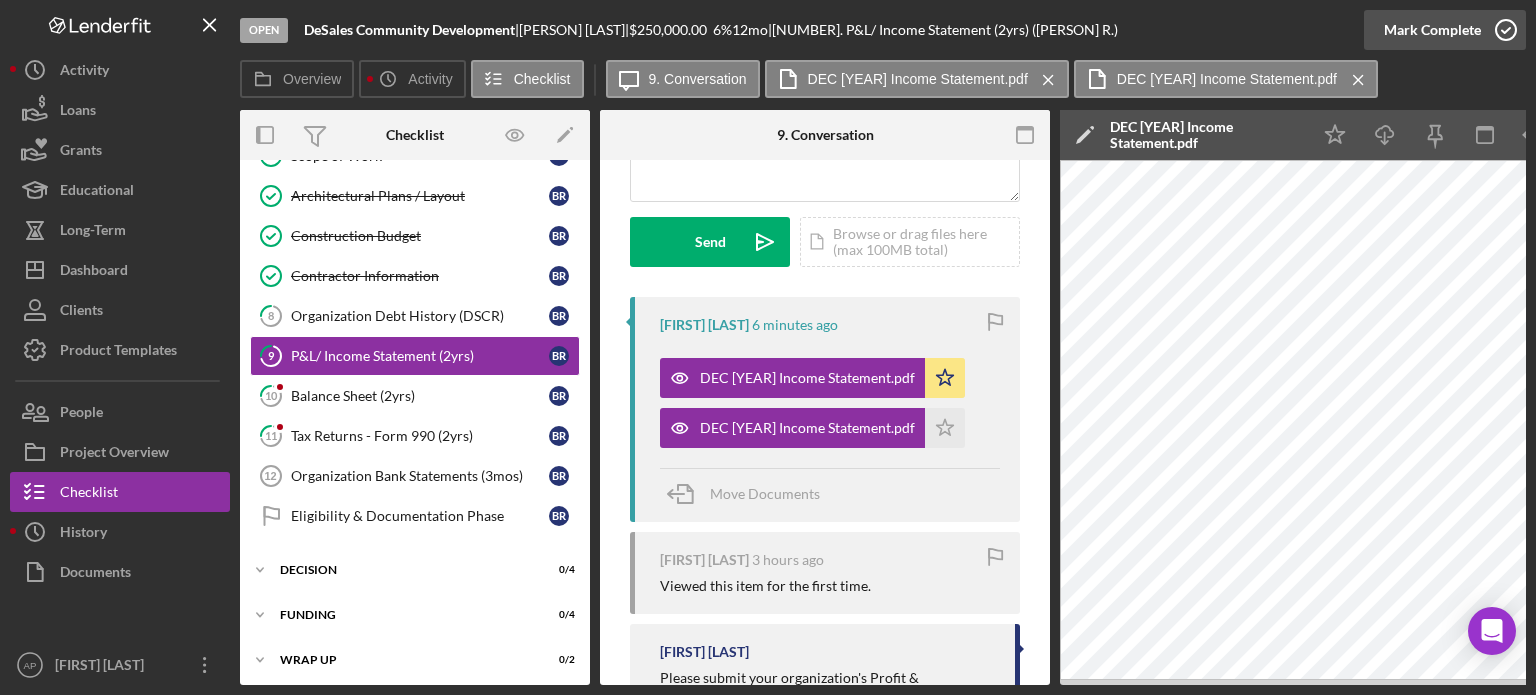 click 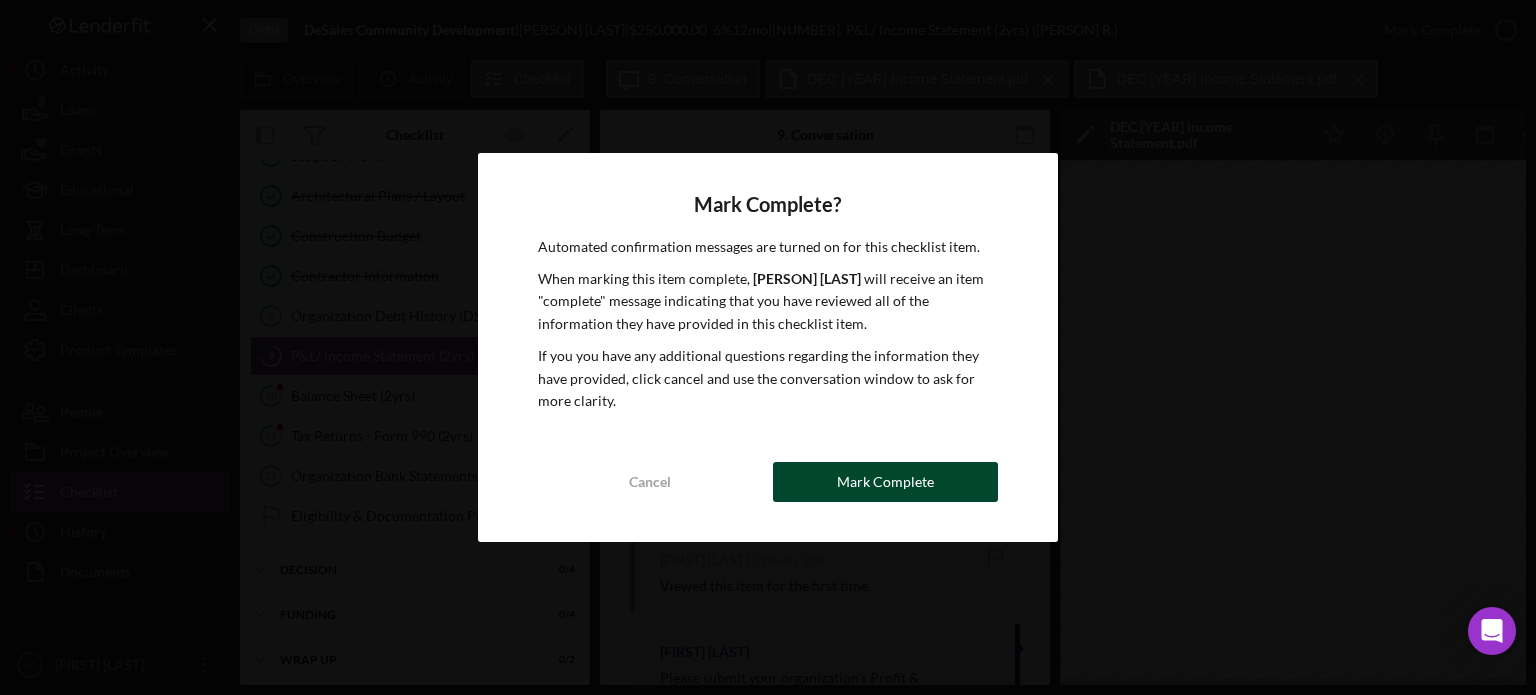 click on "Mark Complete" at bounding box center (885, 482) 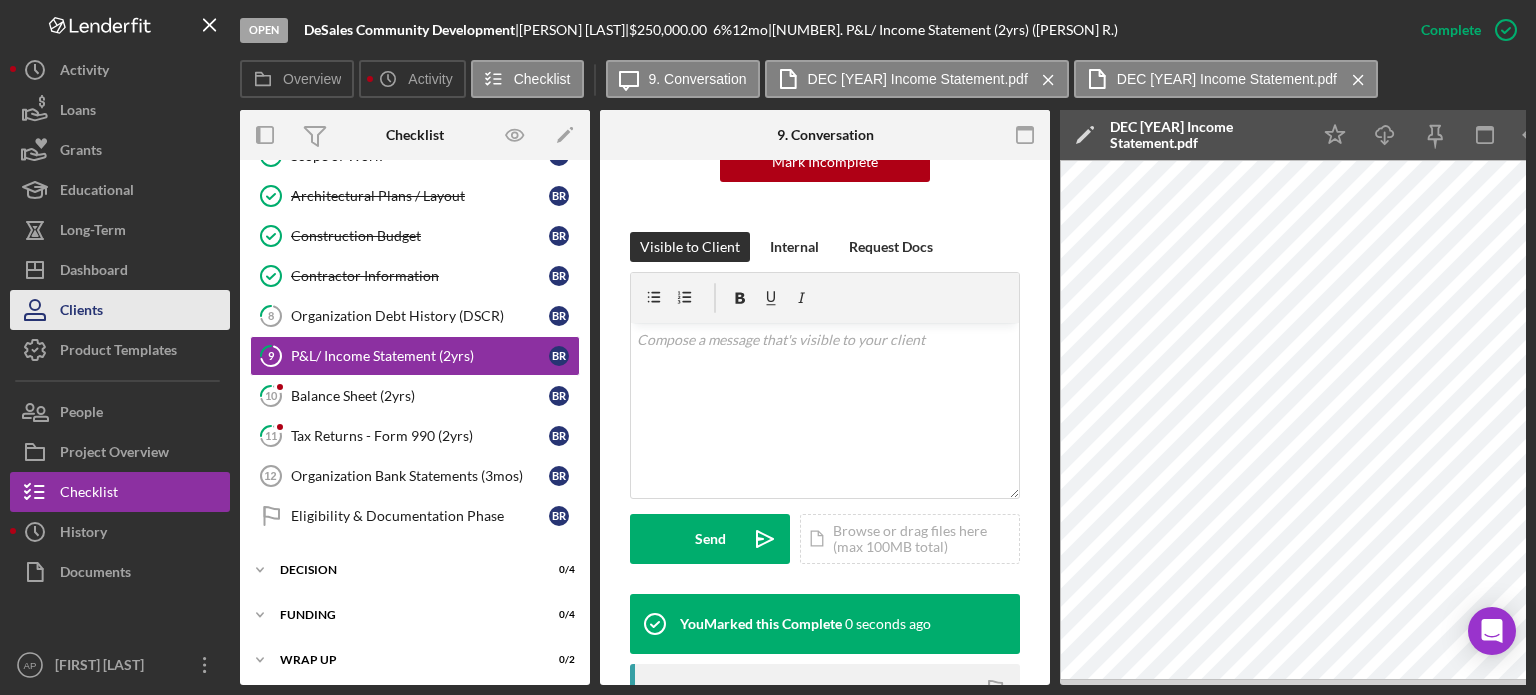 scroll, scrollTop: 552, scrollLeft: 0, axis: vertical 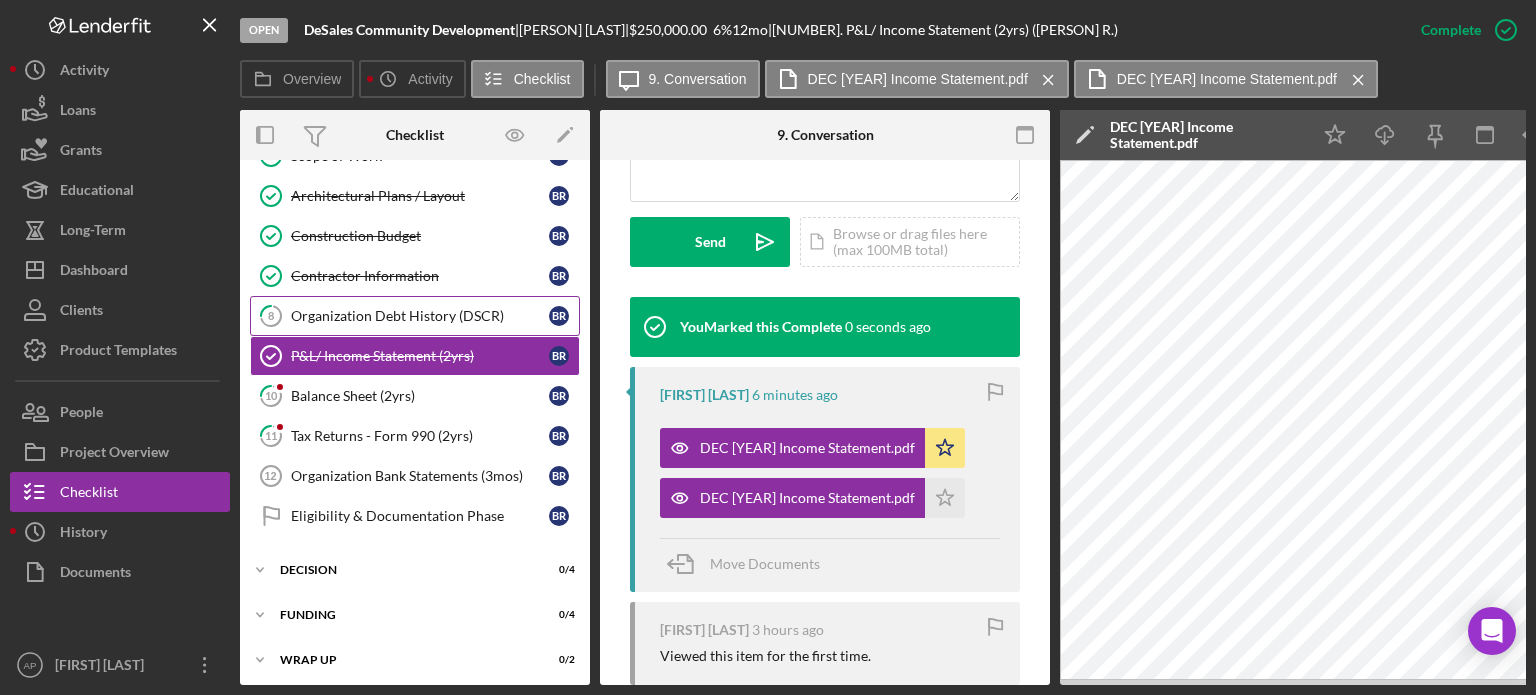 click on "Organization Debt History (DSCR)" at bounding box center (420, 316) 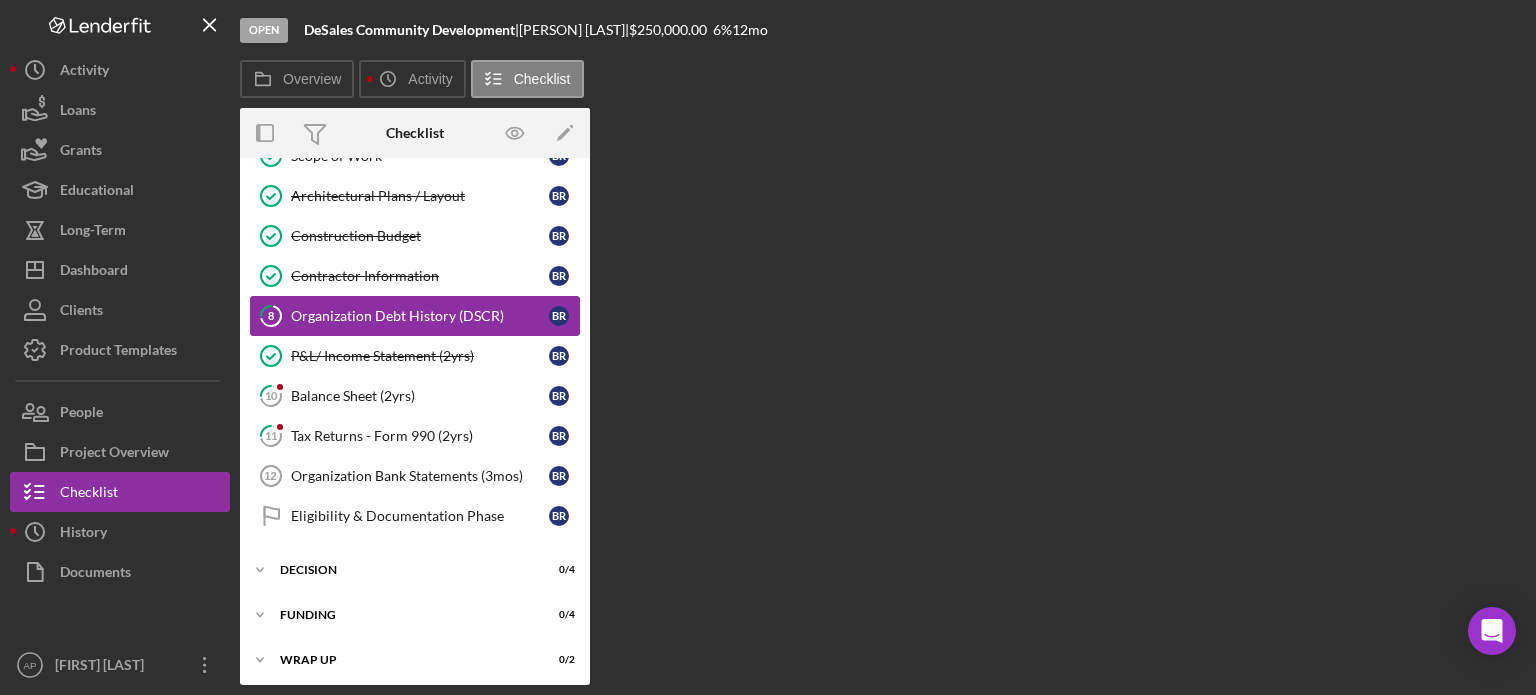 scroll, scrollTop: 195, scrollLeft: 0, axis: vertical 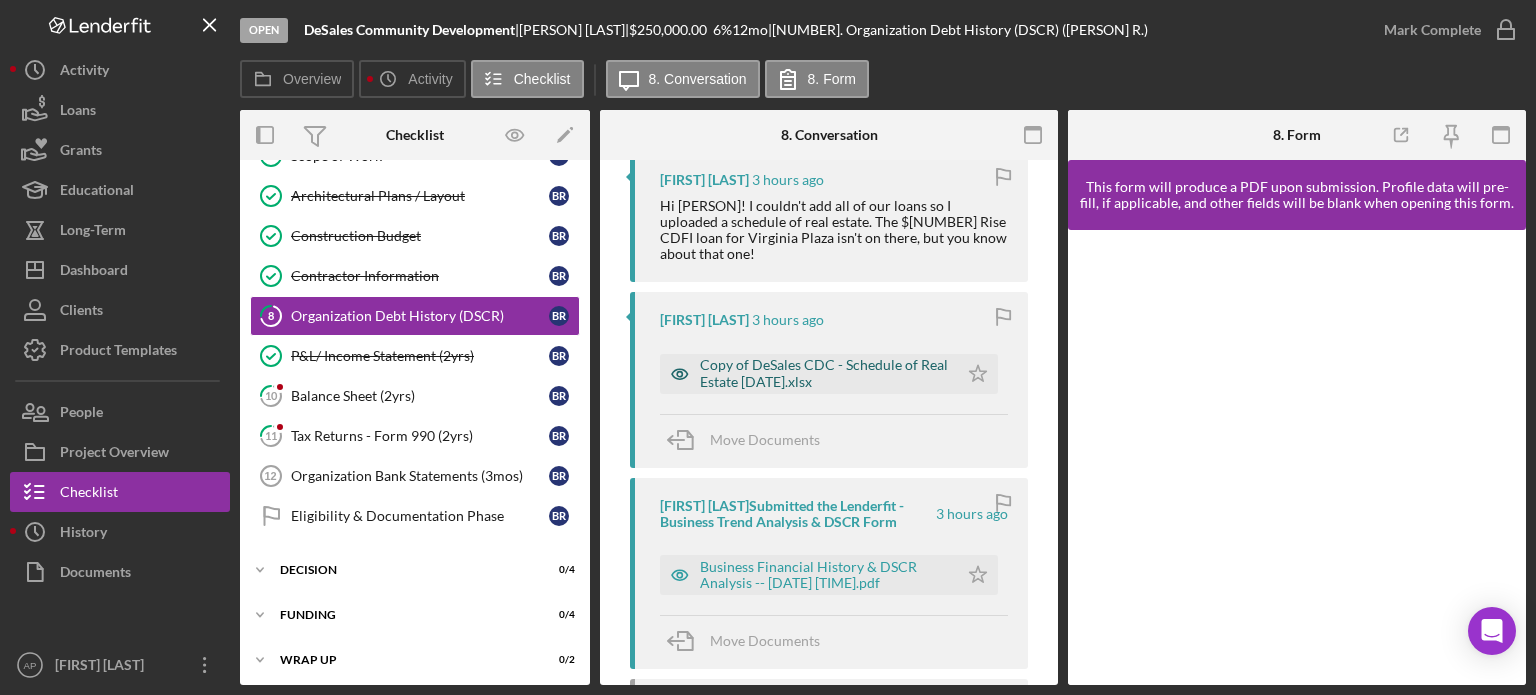 click on "Copy of DeSales CDC - Schedule of Real Estate [DATE].xlsx" at bounding box center [824, 373] 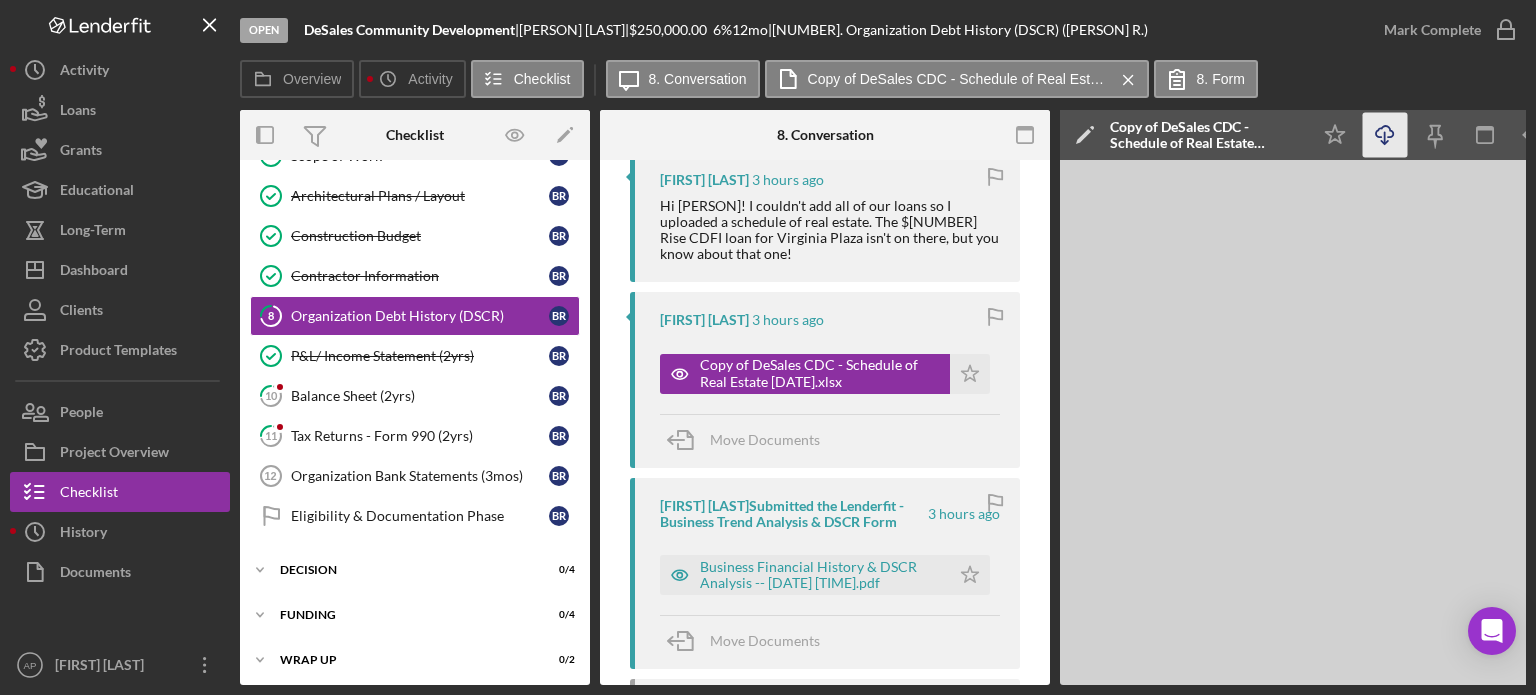 click on "Icon/Download" 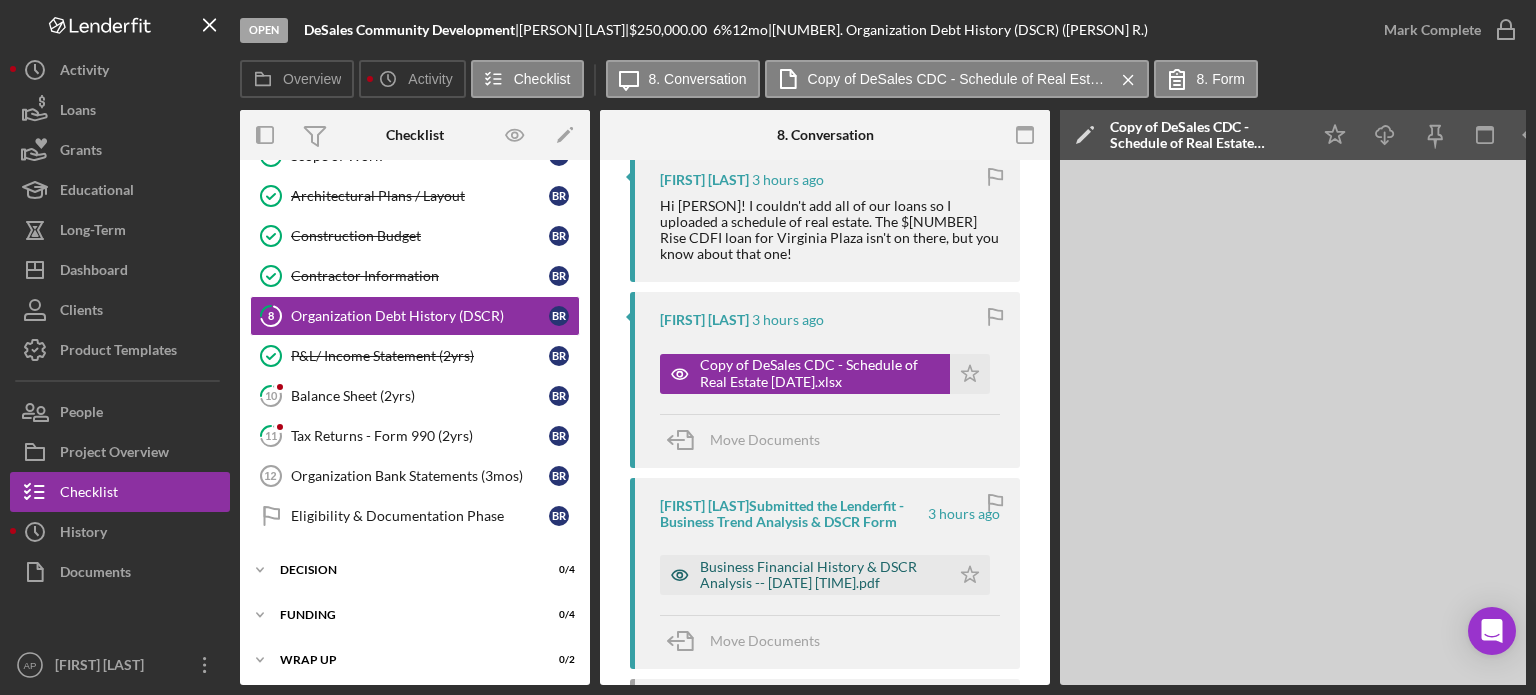 click on "Business Financial History & DSCR Analysis -- [DATE] [TIME].pdf" at bounding box center (820, 575) 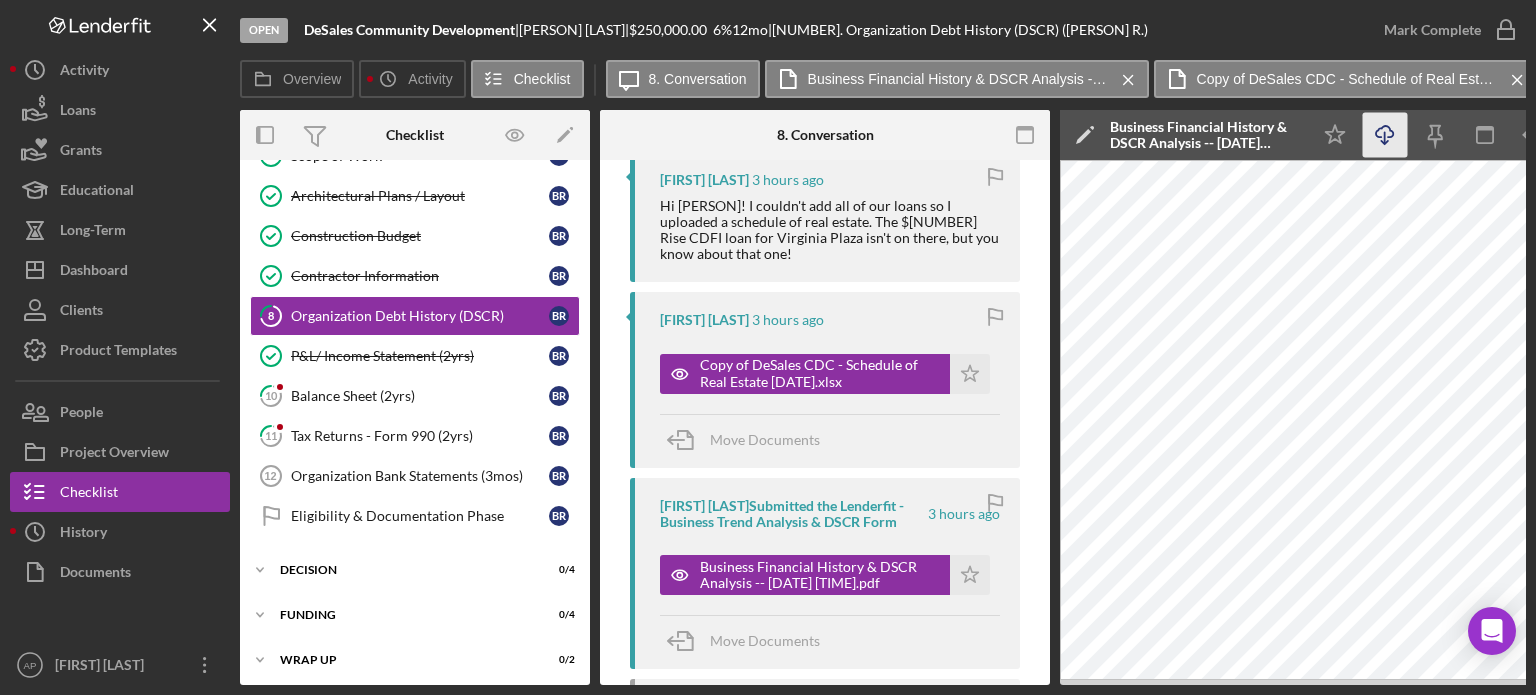 click on "Icon/Download" 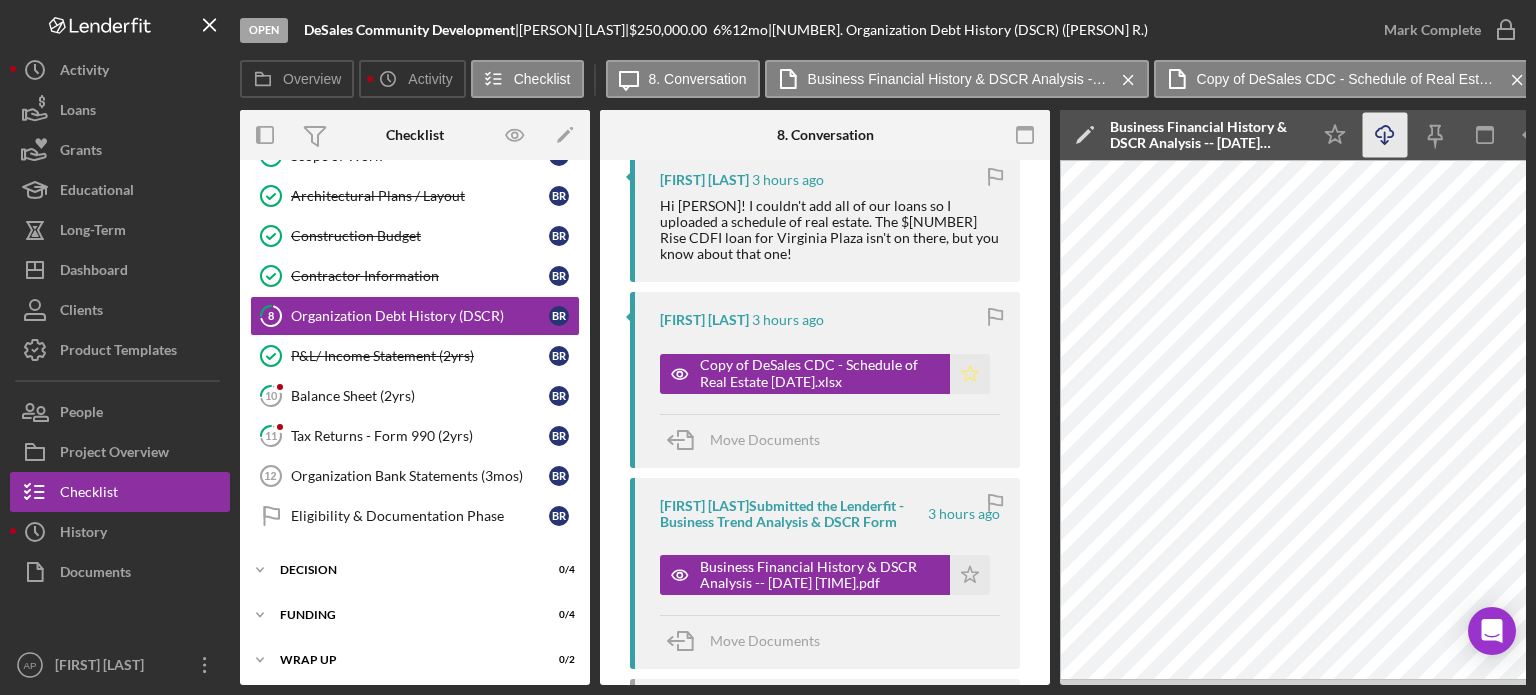 click on "Icon/Star" 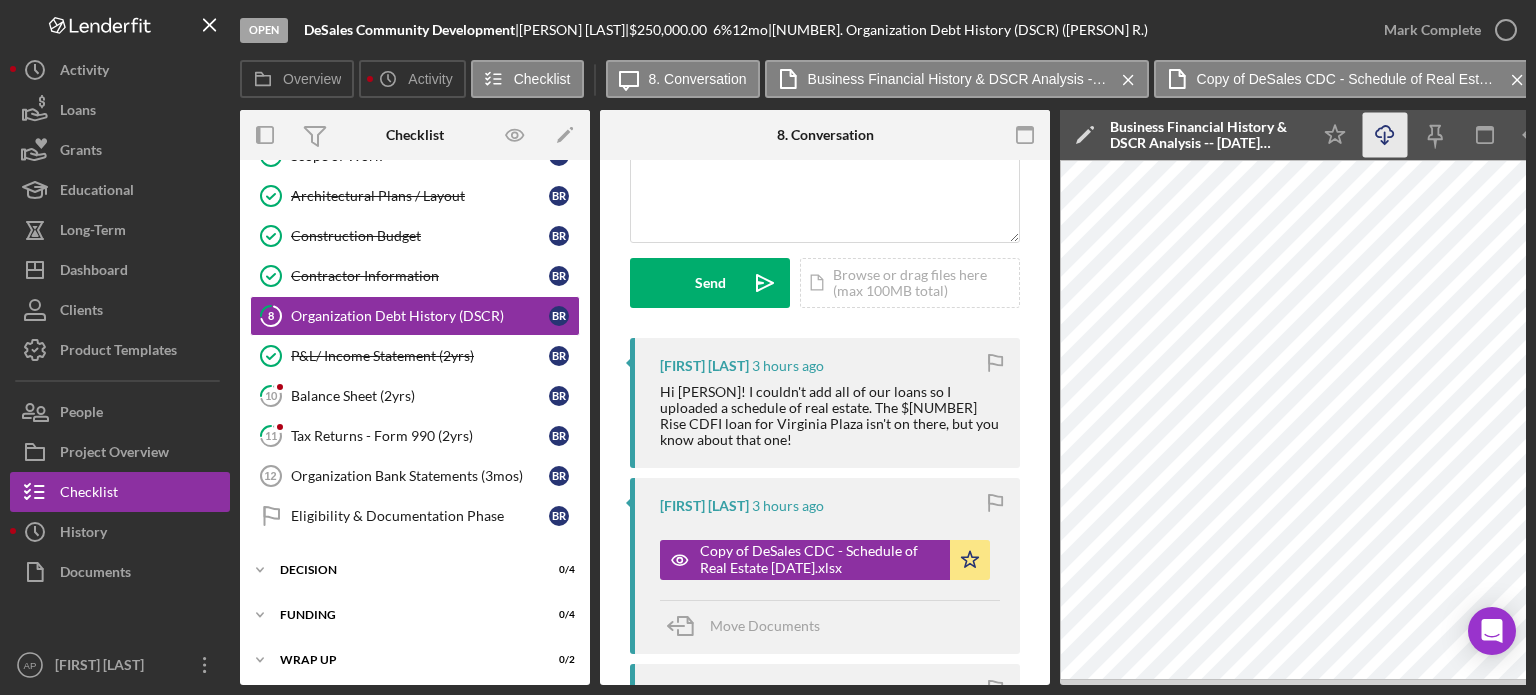 scroll, scrollTop: 14, scrollLeft: 0, axis: vertical 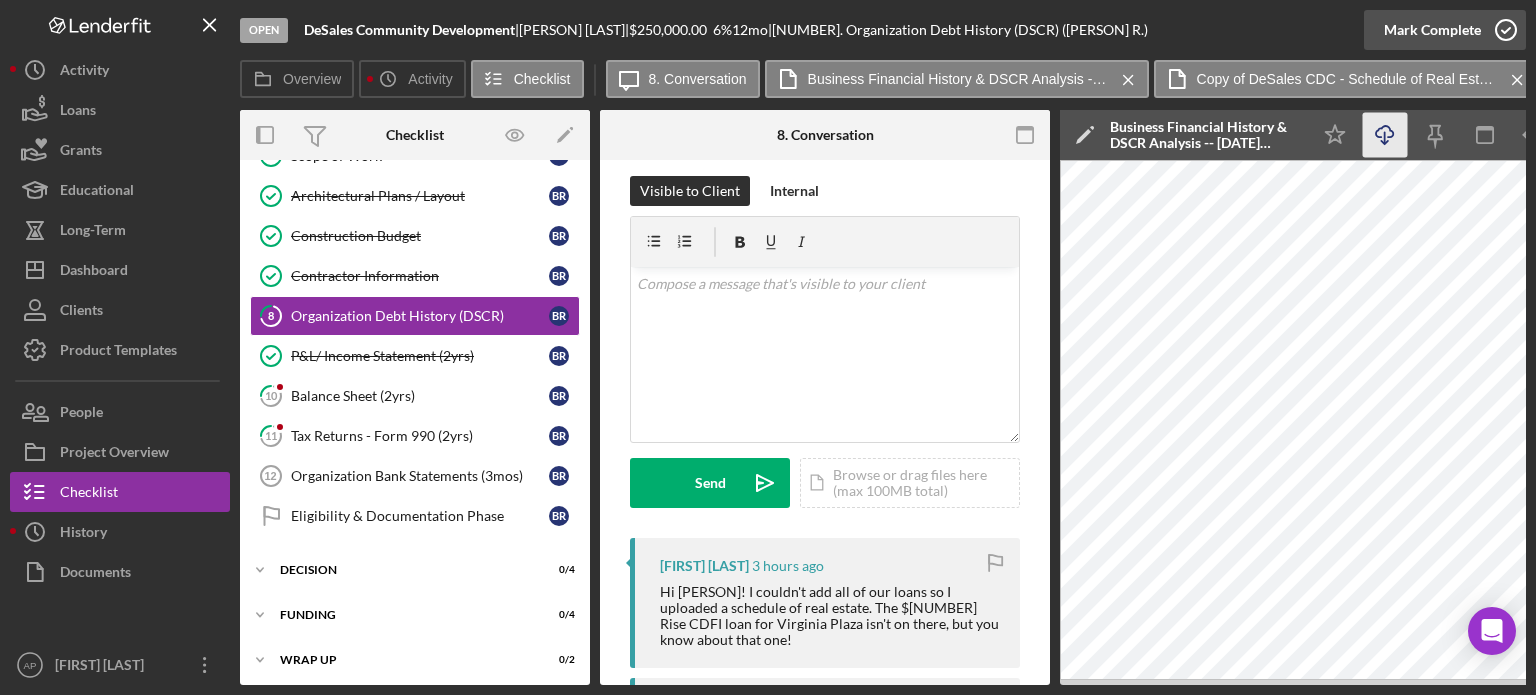 click on "Mark Complete" at bounding box center [1432, 30] 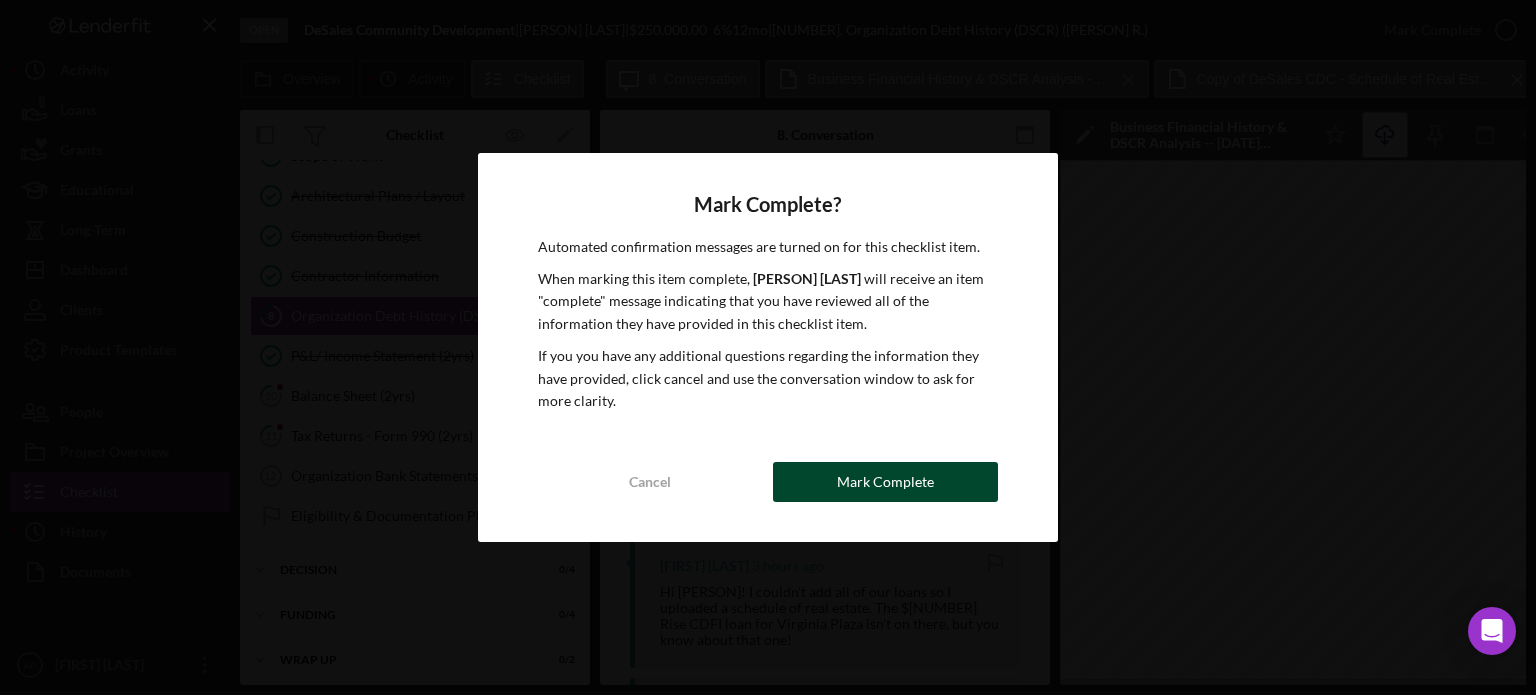 click on "Mark Complete" at bounding box center (885, 482) 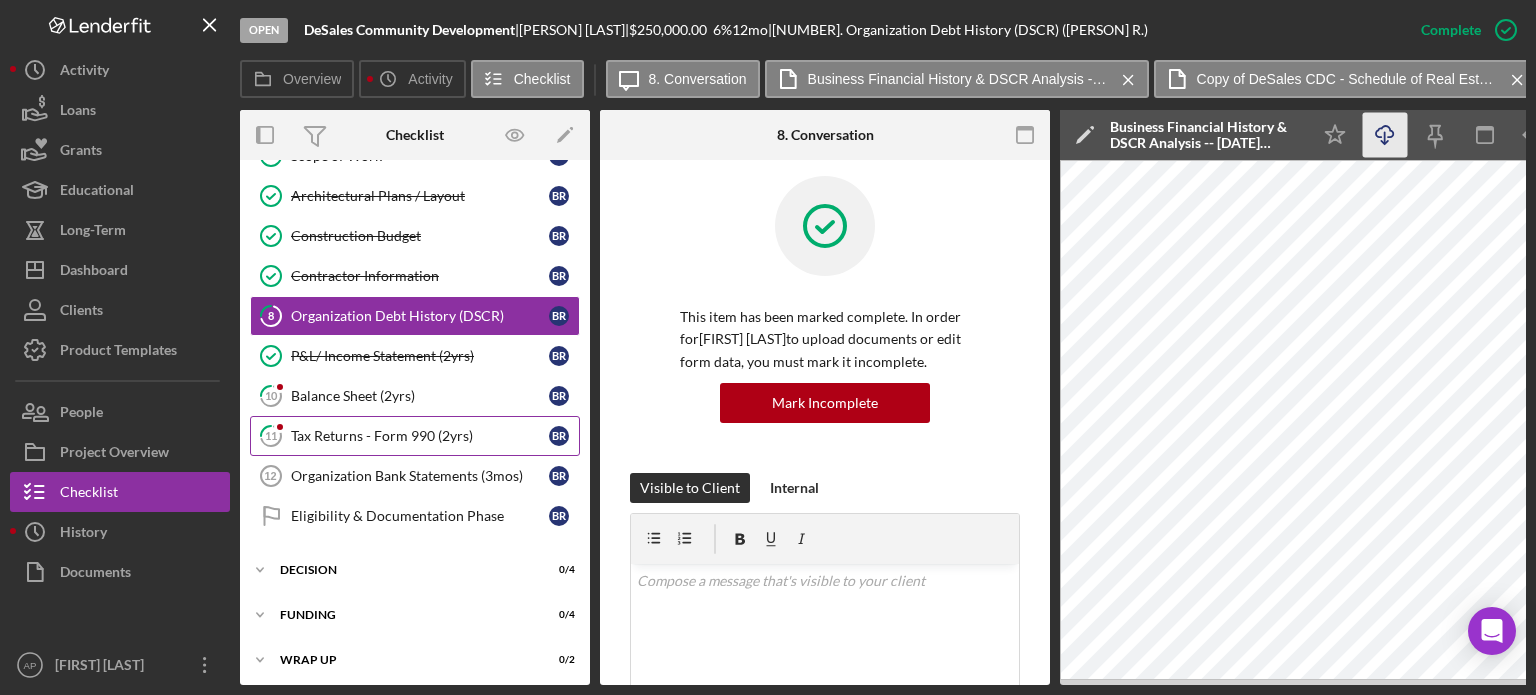 scroll, scrollTop: 311, scrollLeft: 0, axis: vertical 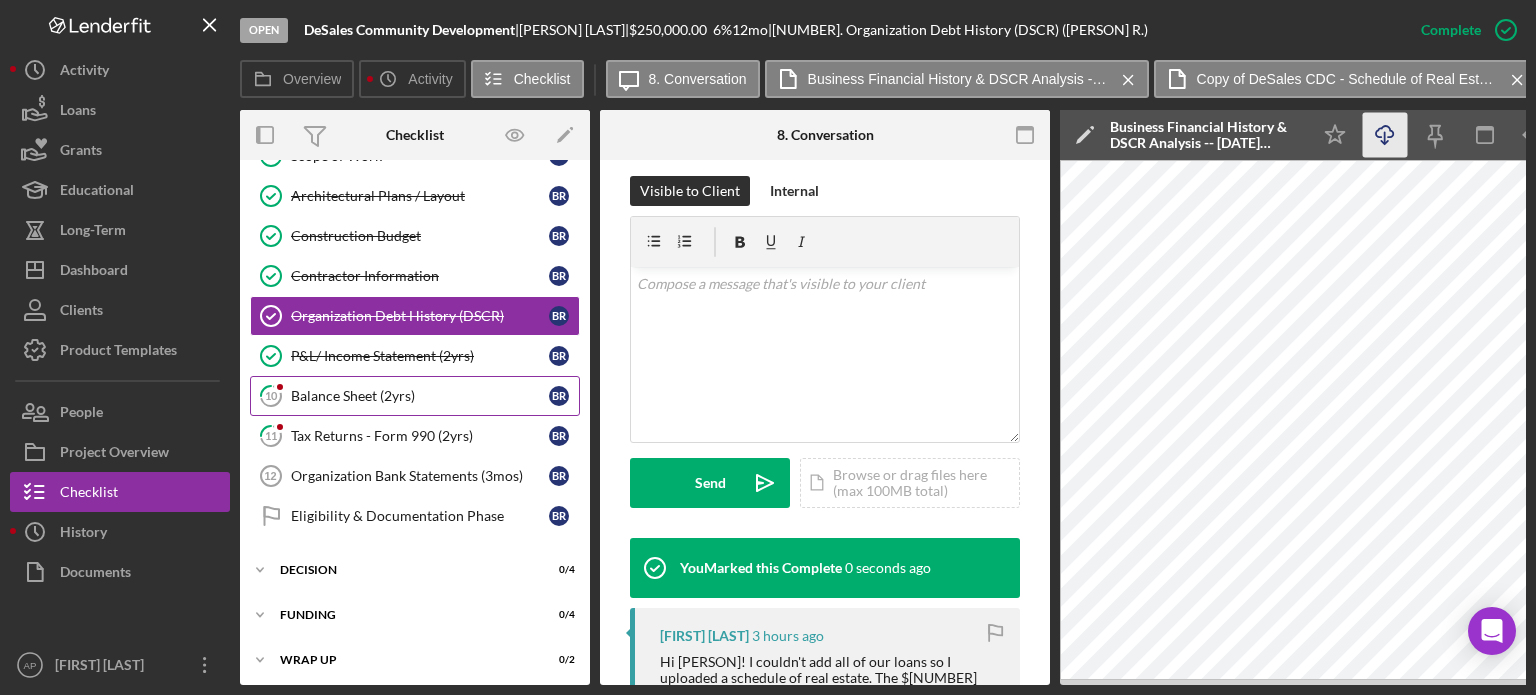 click on "Balance Sheet (2yrs)" at bounding box center (420, 396) 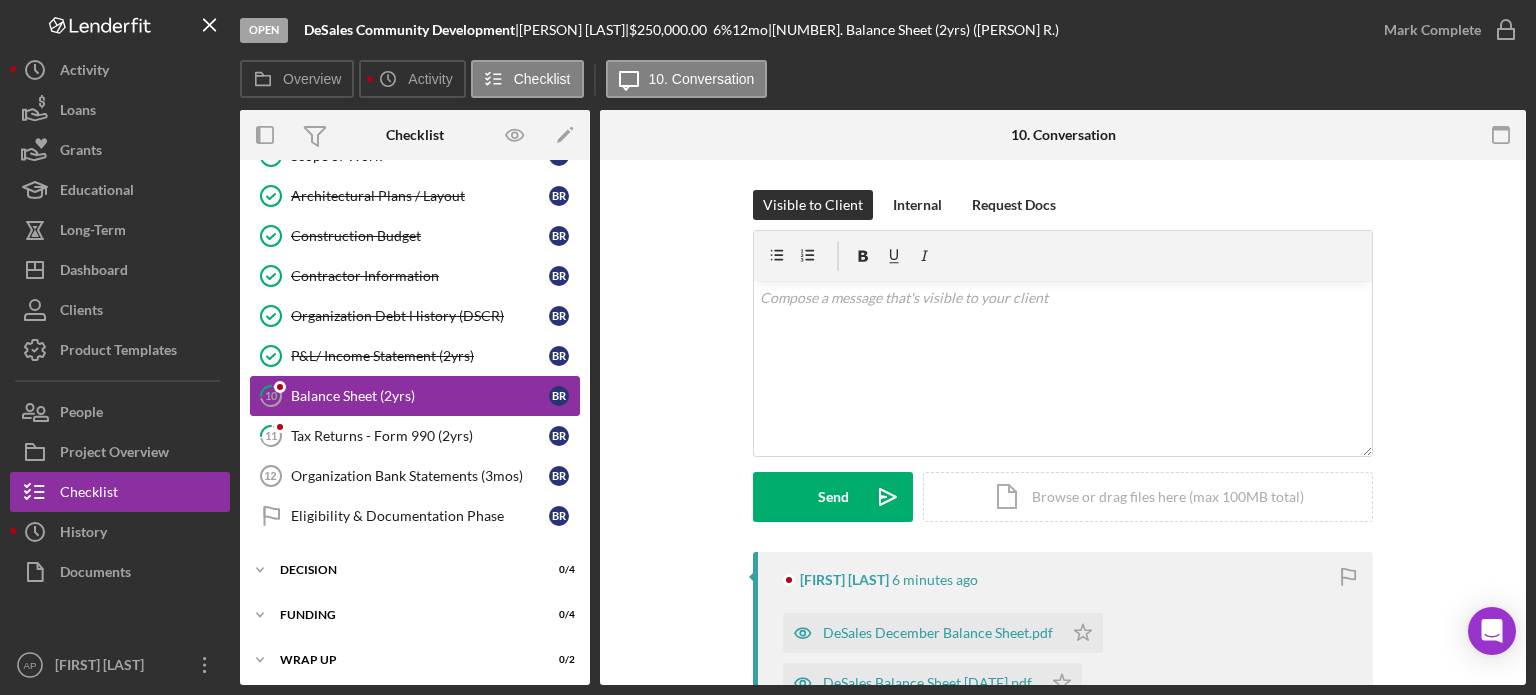 scroll, scrollTop: 195, scrollLeft: 0, axis: vertical 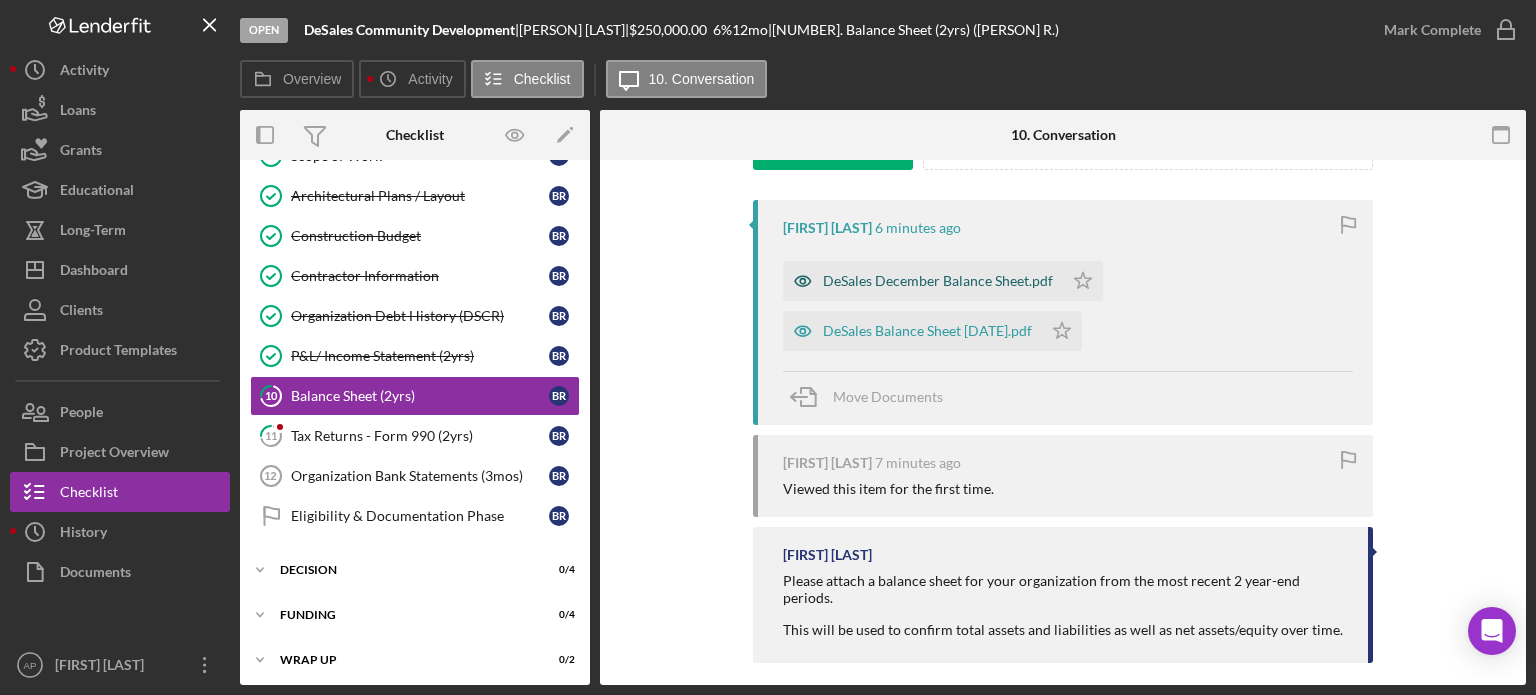 click on "DeSales December Balance Sheet.pdf" at bounding box center (938, 281) 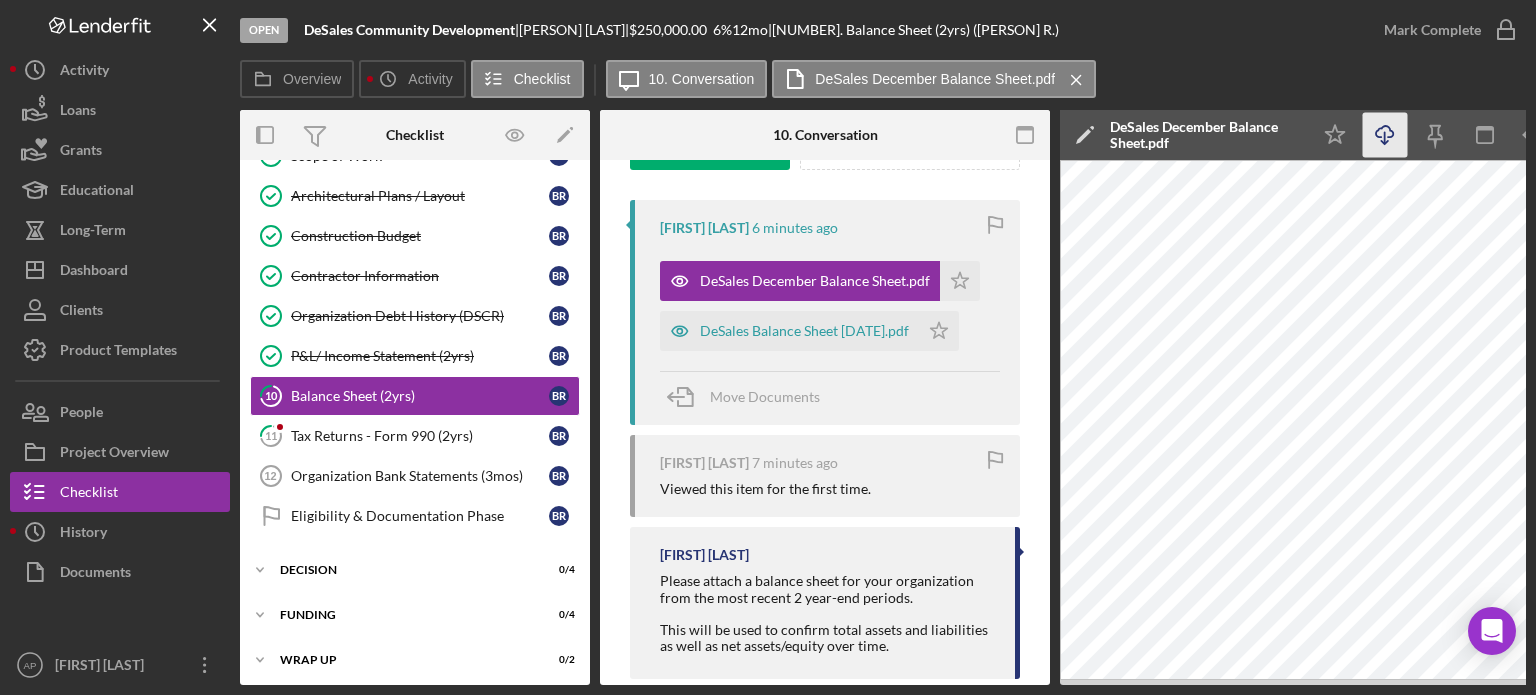 click on "Icon/Download" 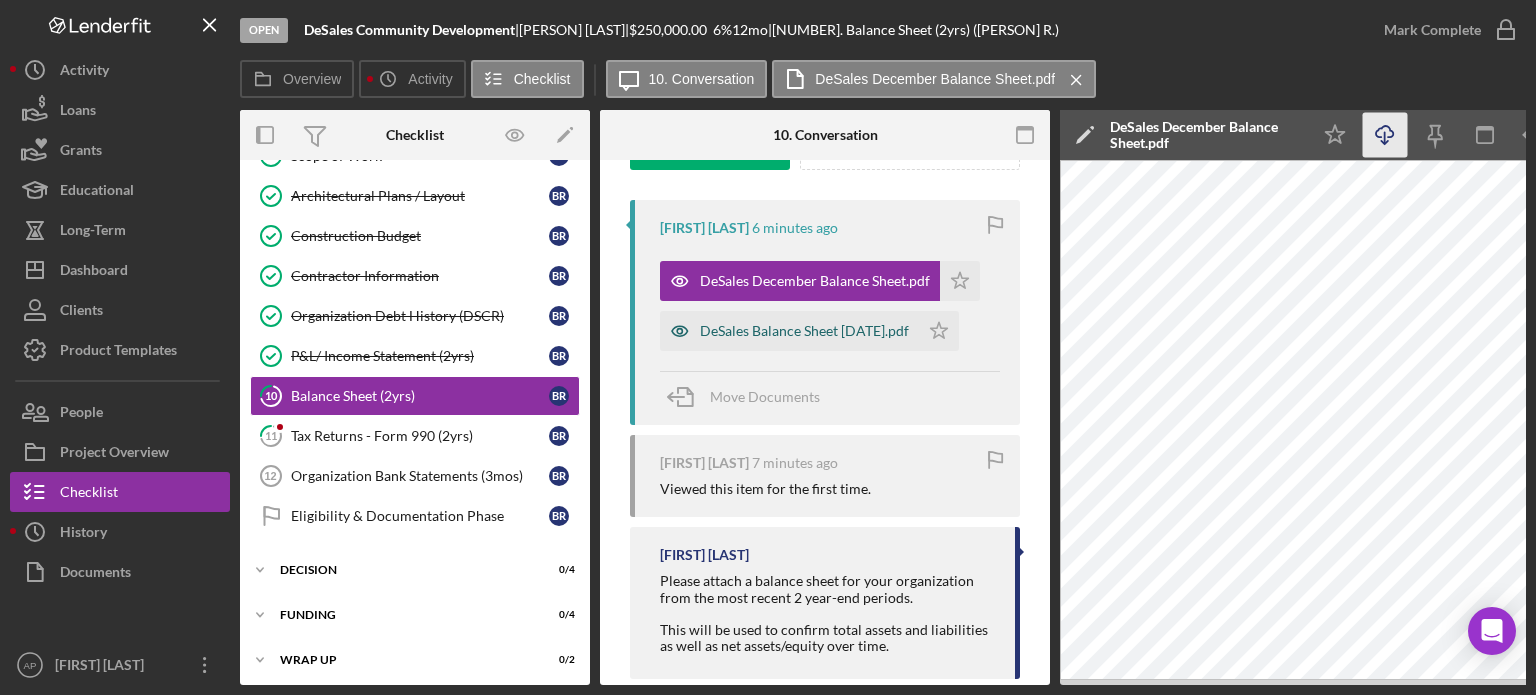 click on "DeSales Balance Sheet [DATE].pdf" at bounding box center (789, 331) 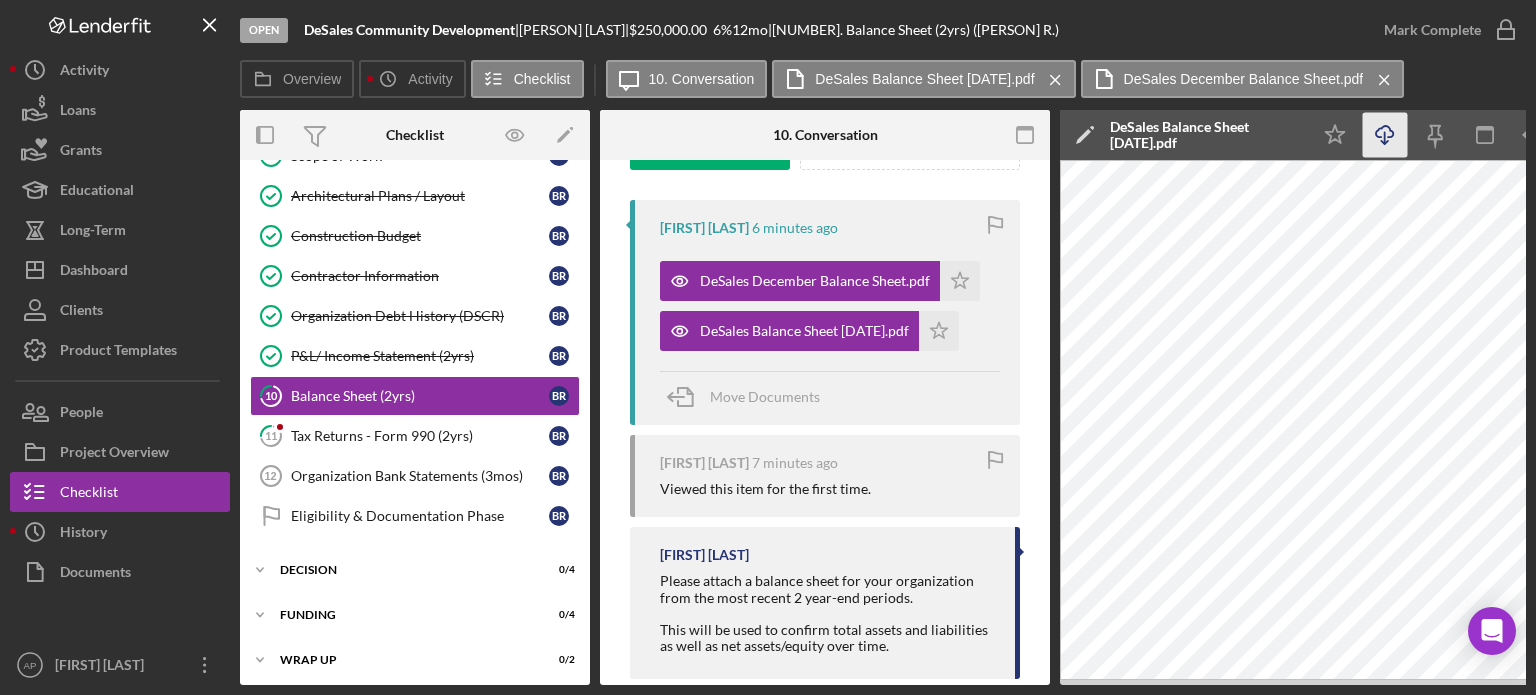 click on "Icon/Download" 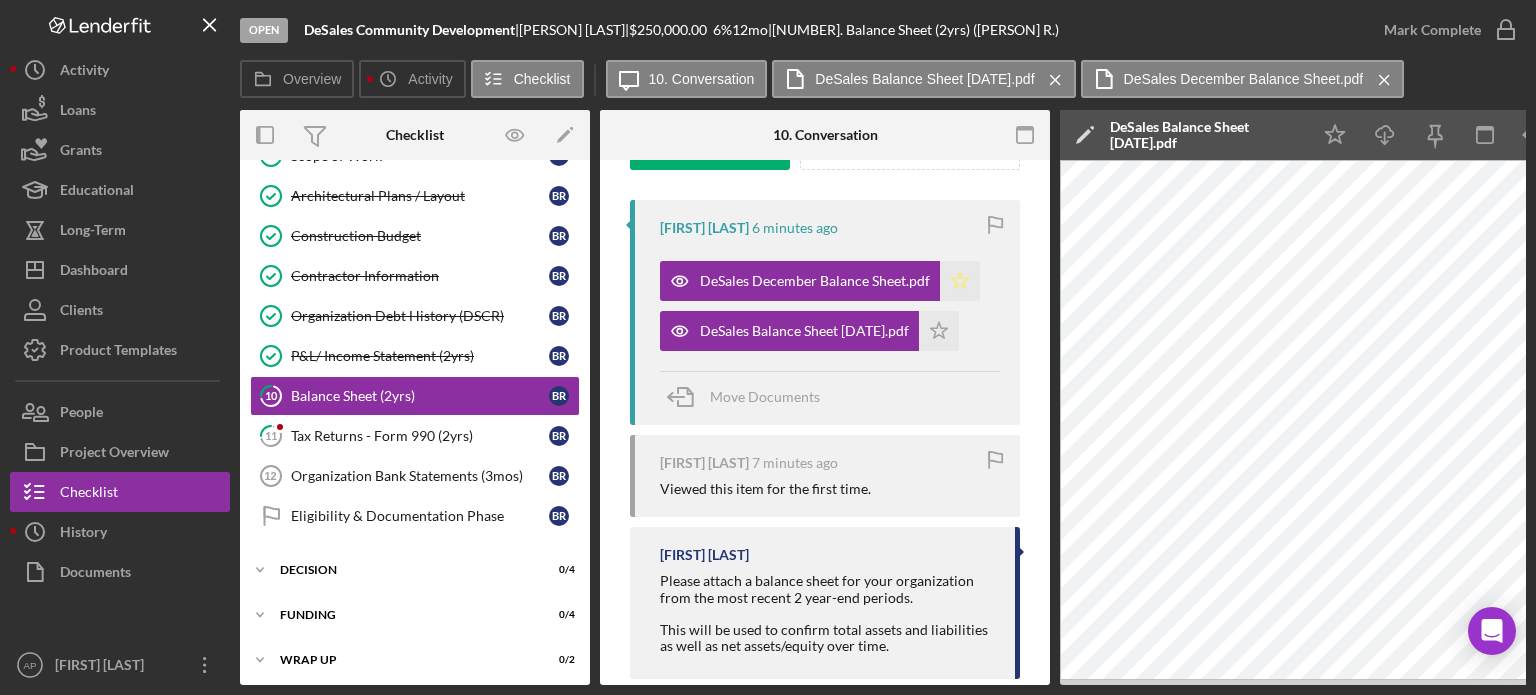 click on "Icon/Star" 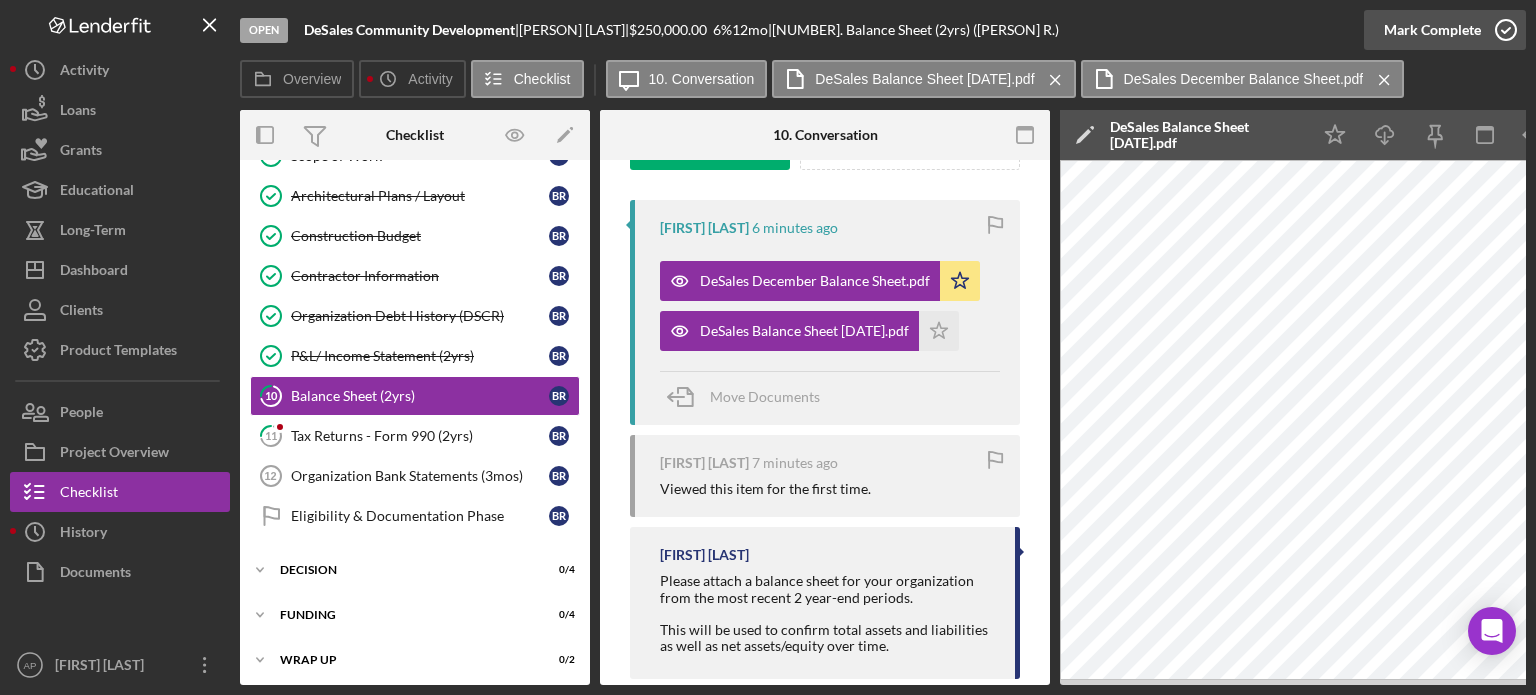 click on "Mark Complete" at bounding box center (1432, 30) 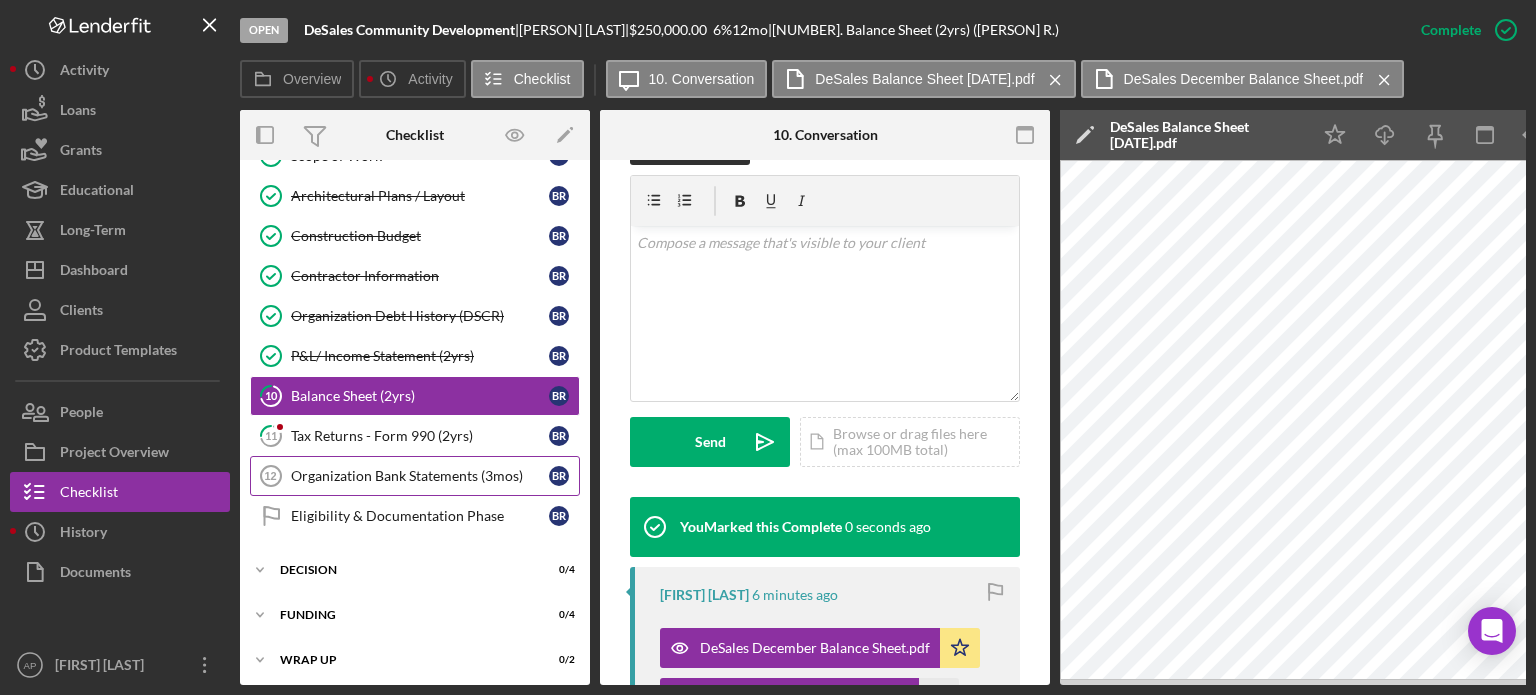scroll, scrollTop: 649, scrollLeft: 0, axis: vertical 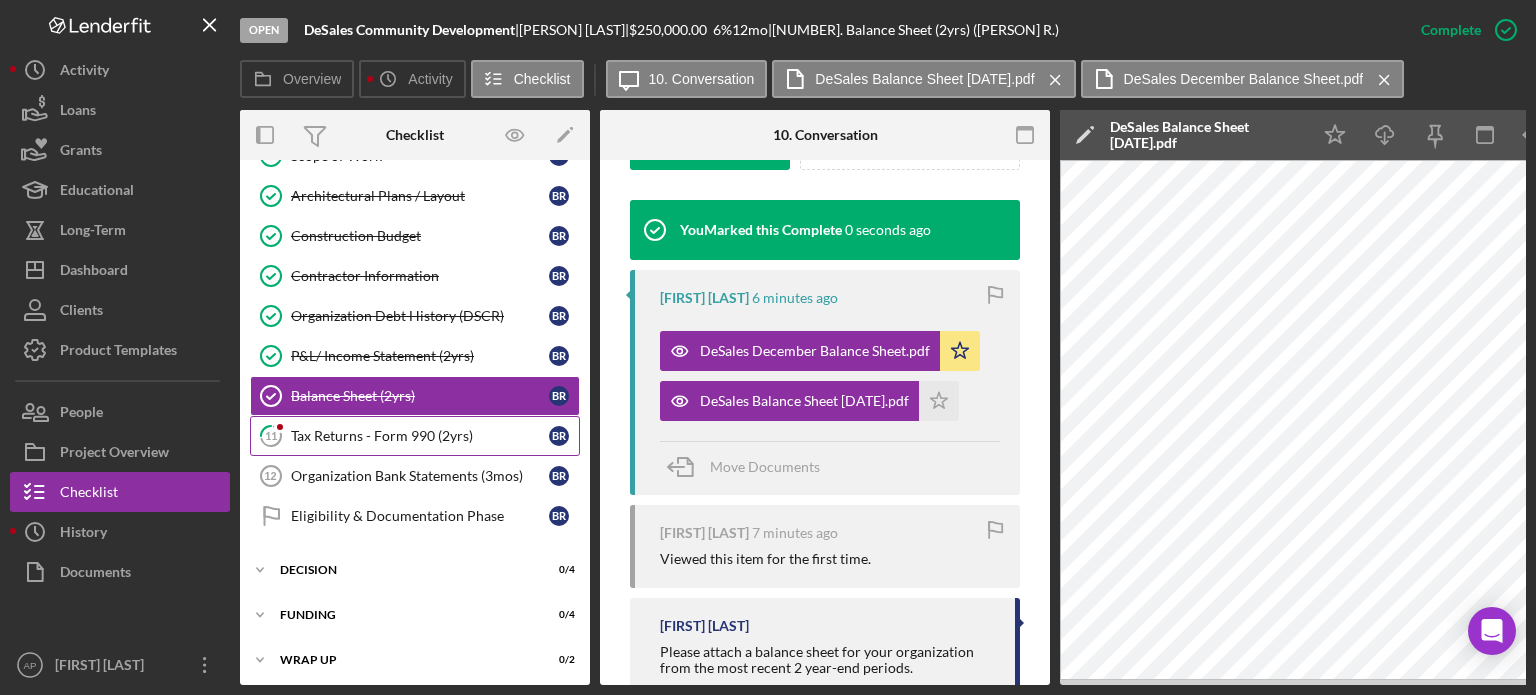 click on "Tax Returns - Form 990 (2yrs)" at bounding box center [420, 436] 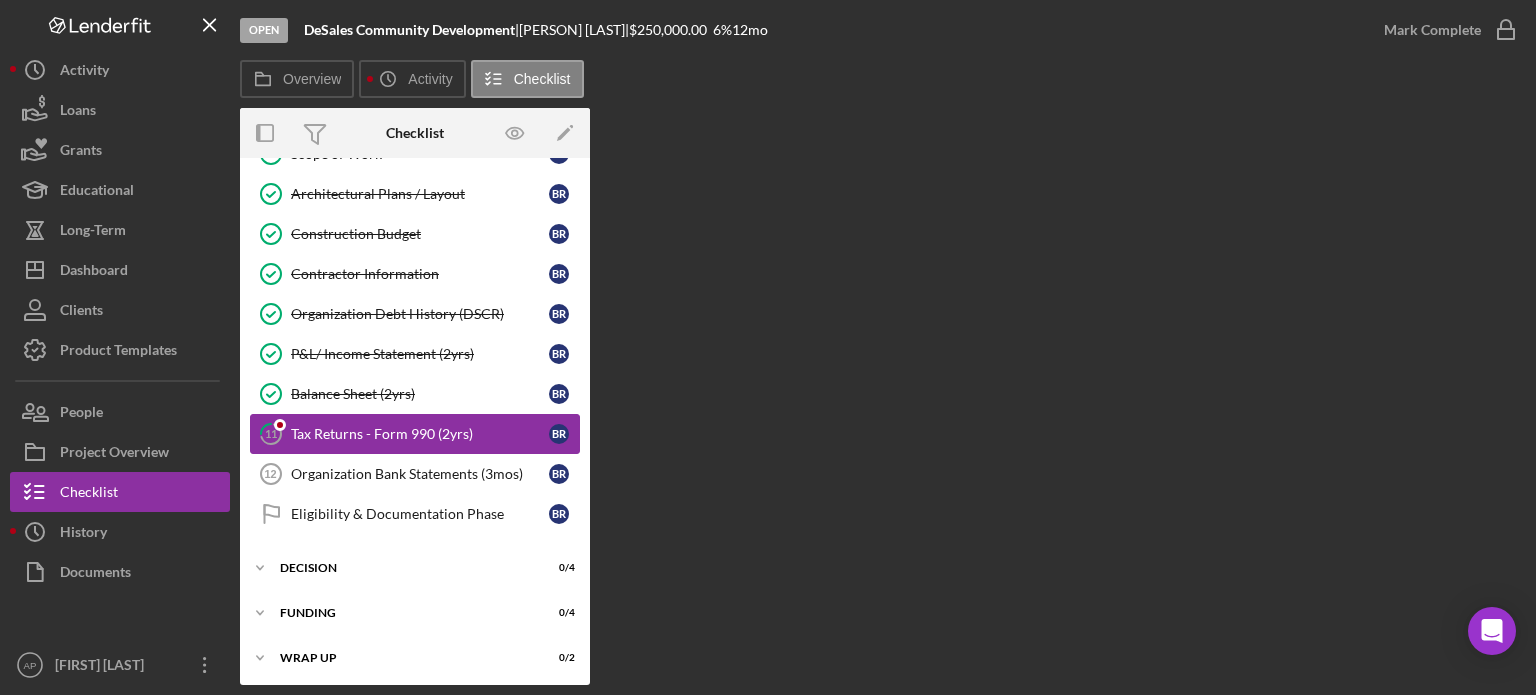scroll, scrollTop: 195, scrollLeft: 0, axis: vertical 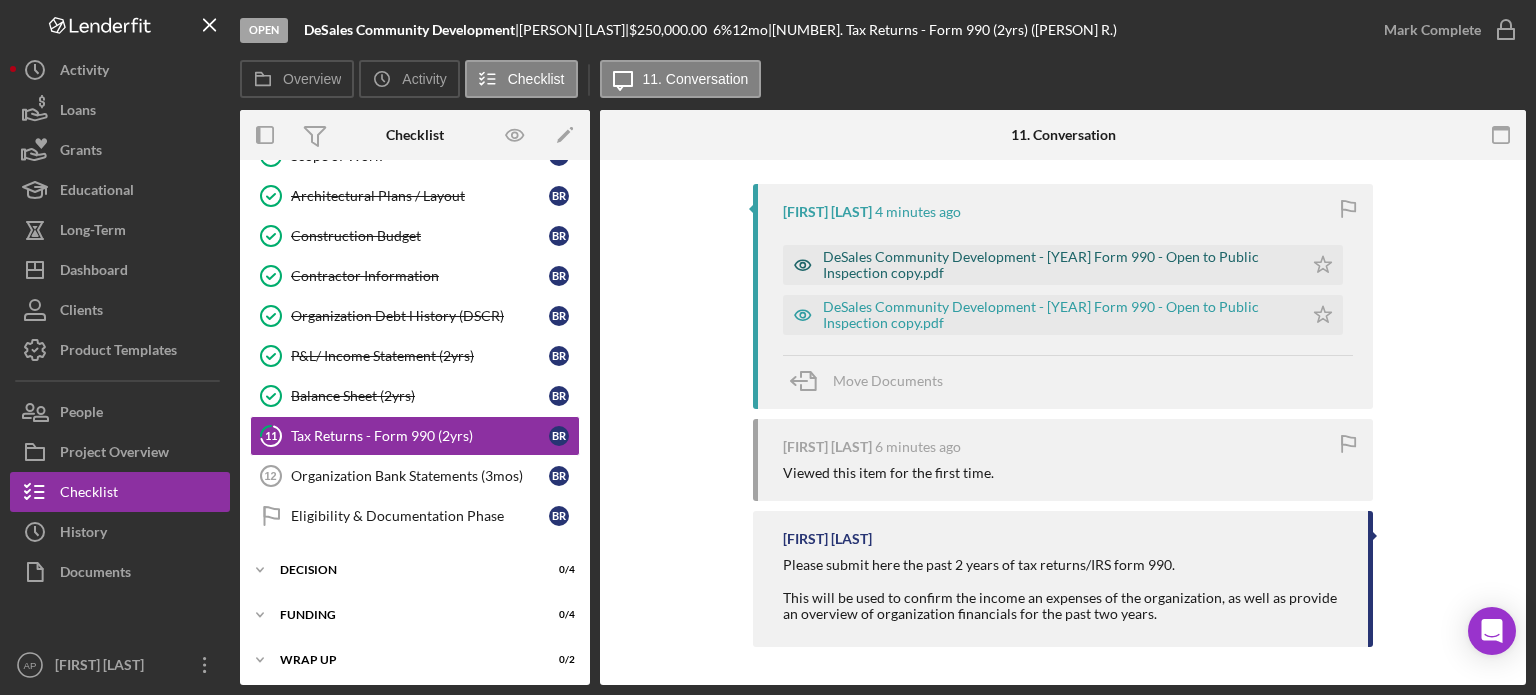 click on "DeSales Community Development - [YEAR] Form 990 - Open to Public Inspection copy.pdf" at bounding box center [1043, 265] 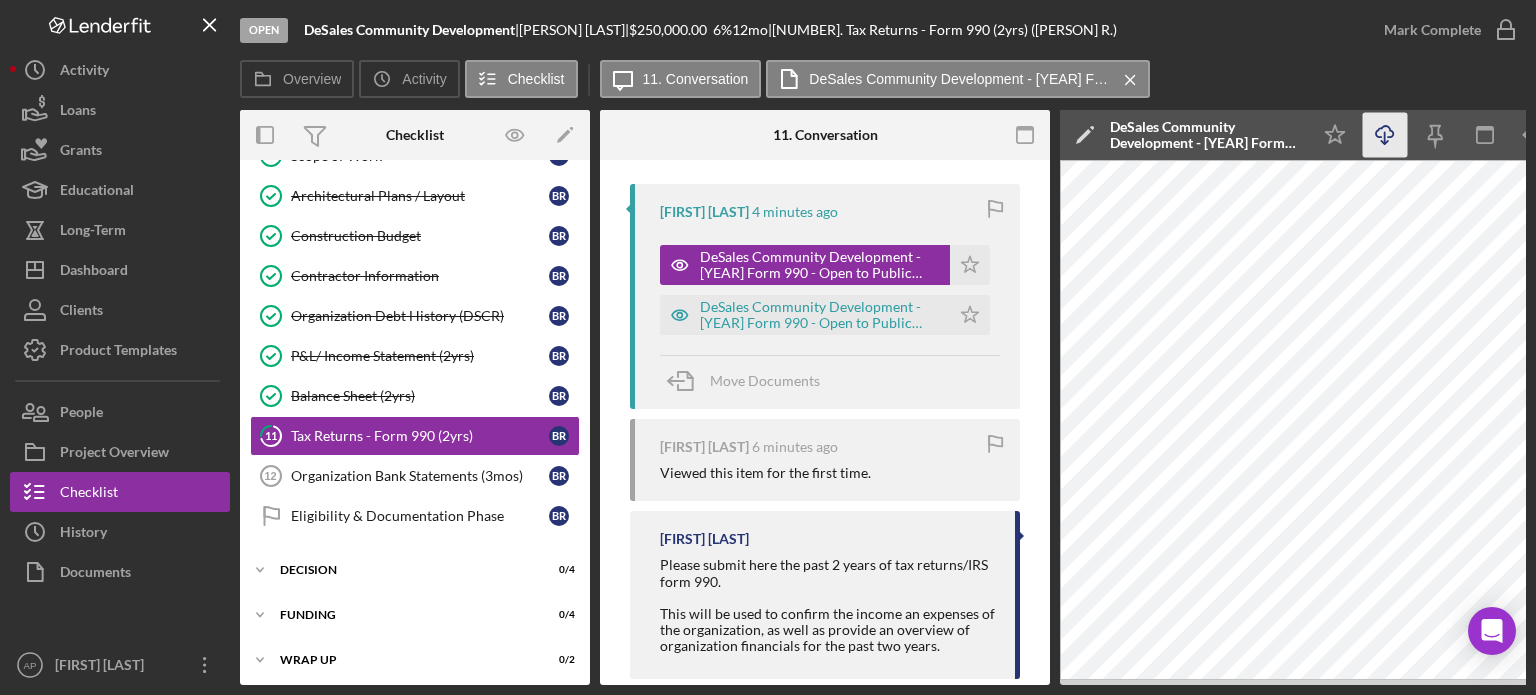 click on "Icon/Download" 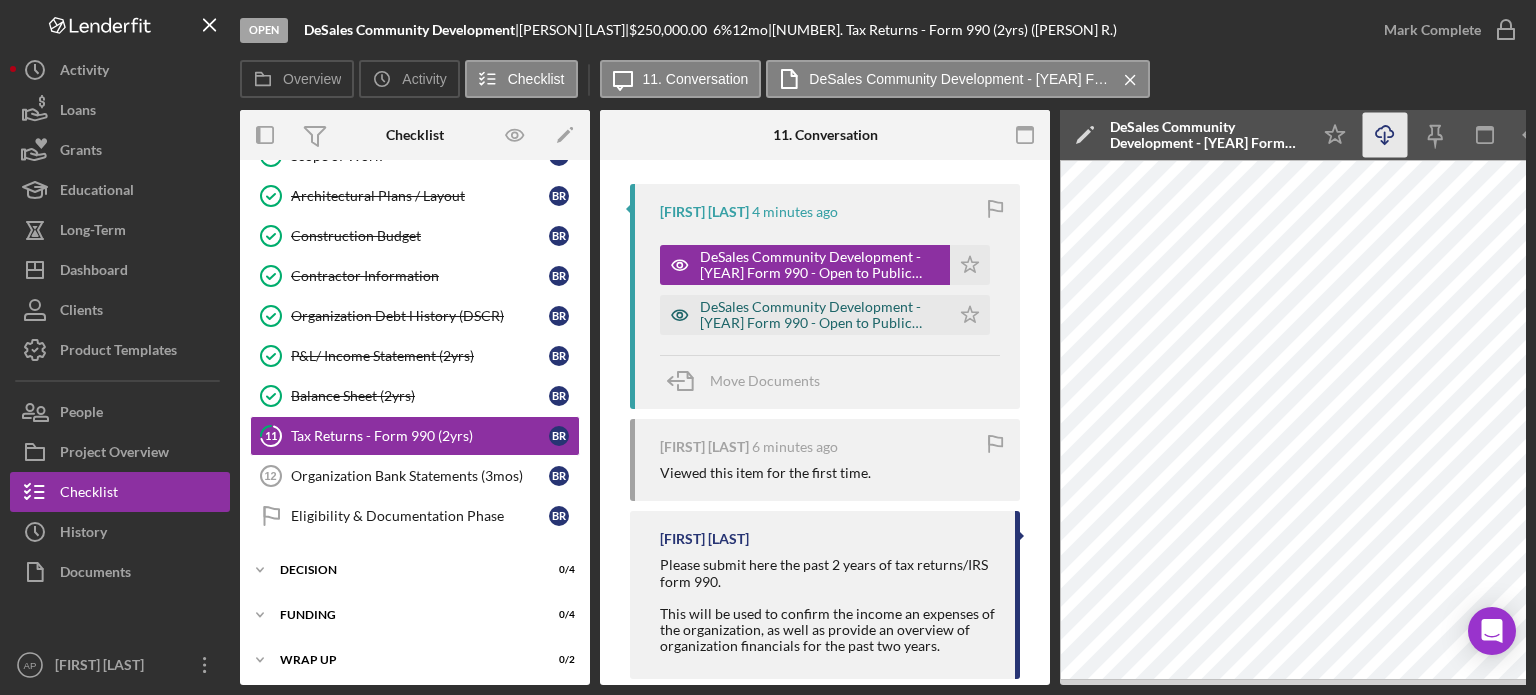 click on "DeSales Community Development - [YEAR] Form 990 - Open to Public Inspection copy.pdf" at bounding box center [820, 315] 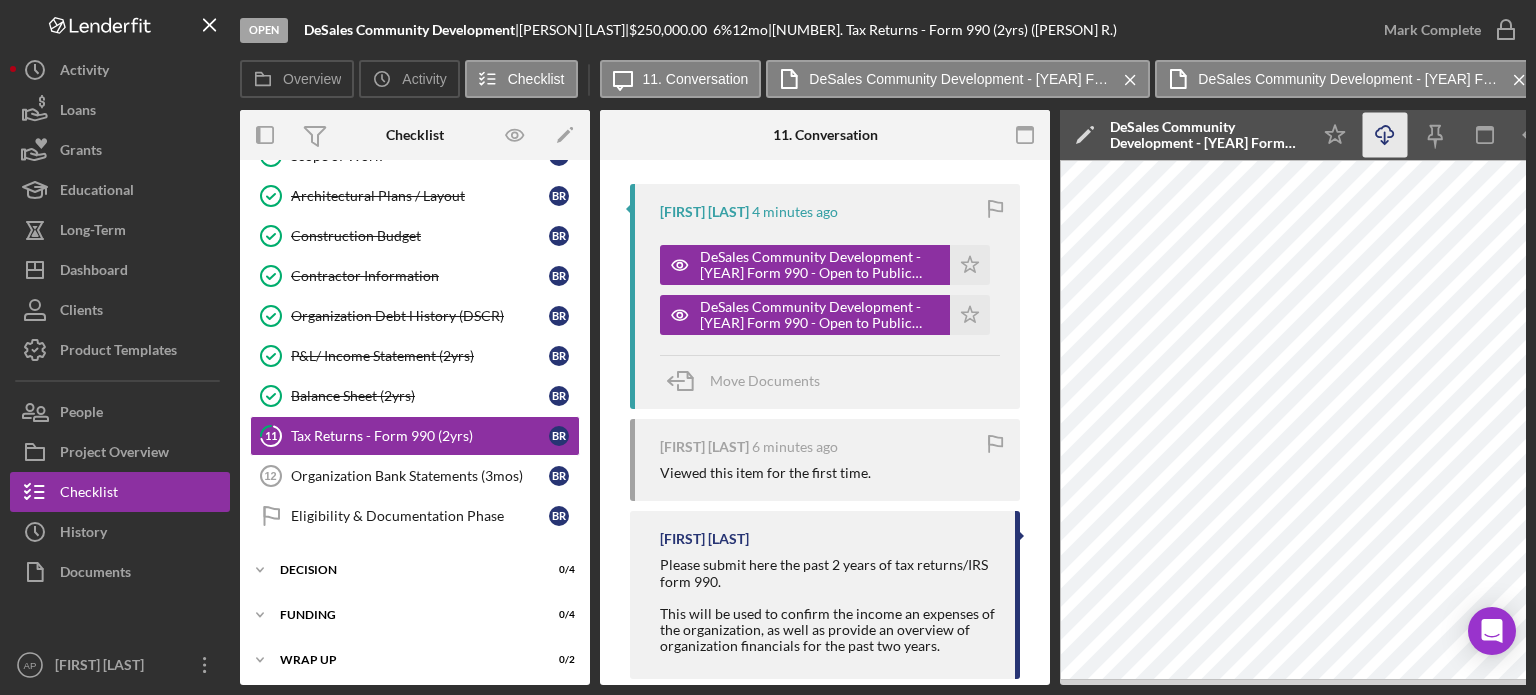 click on "Icon/Download" 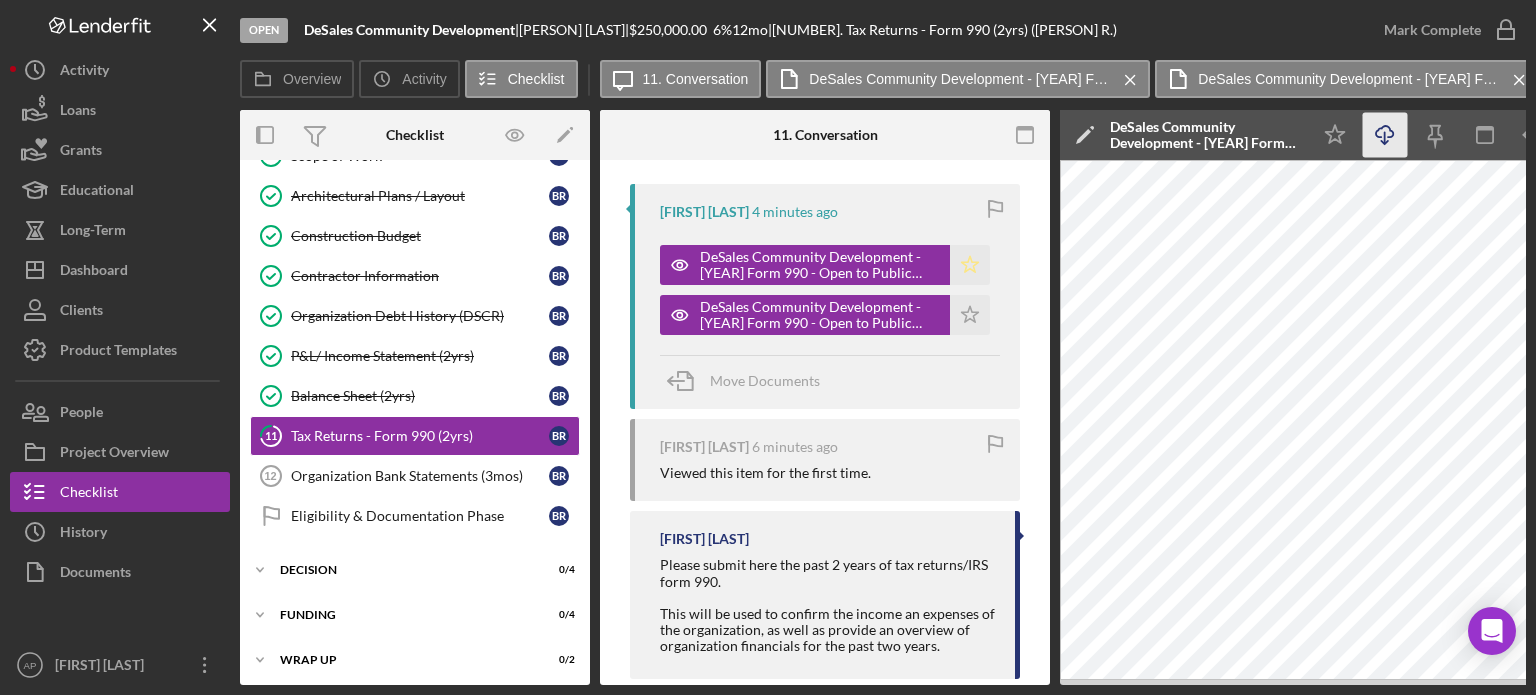 click on "Icon/Star" 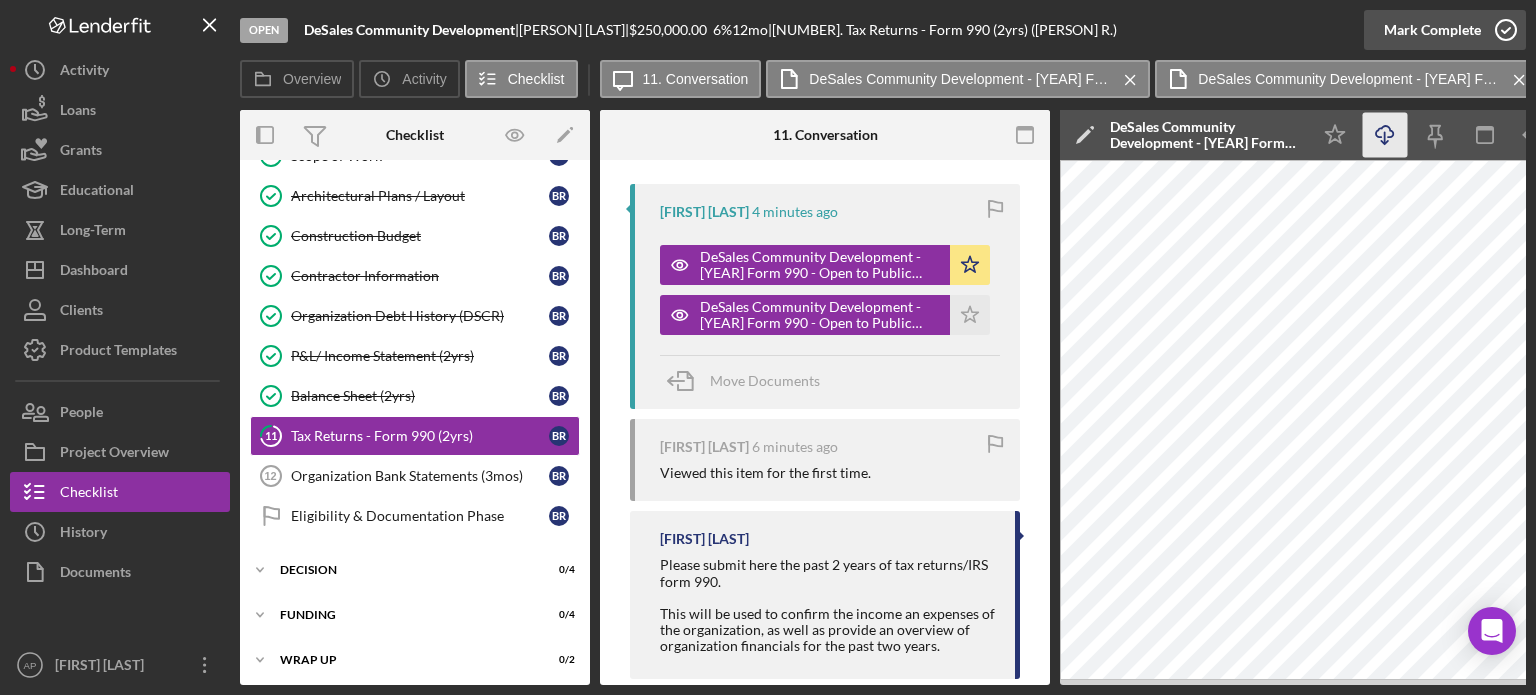 click on "Mark Complete" at bounding box center [1432, 30] 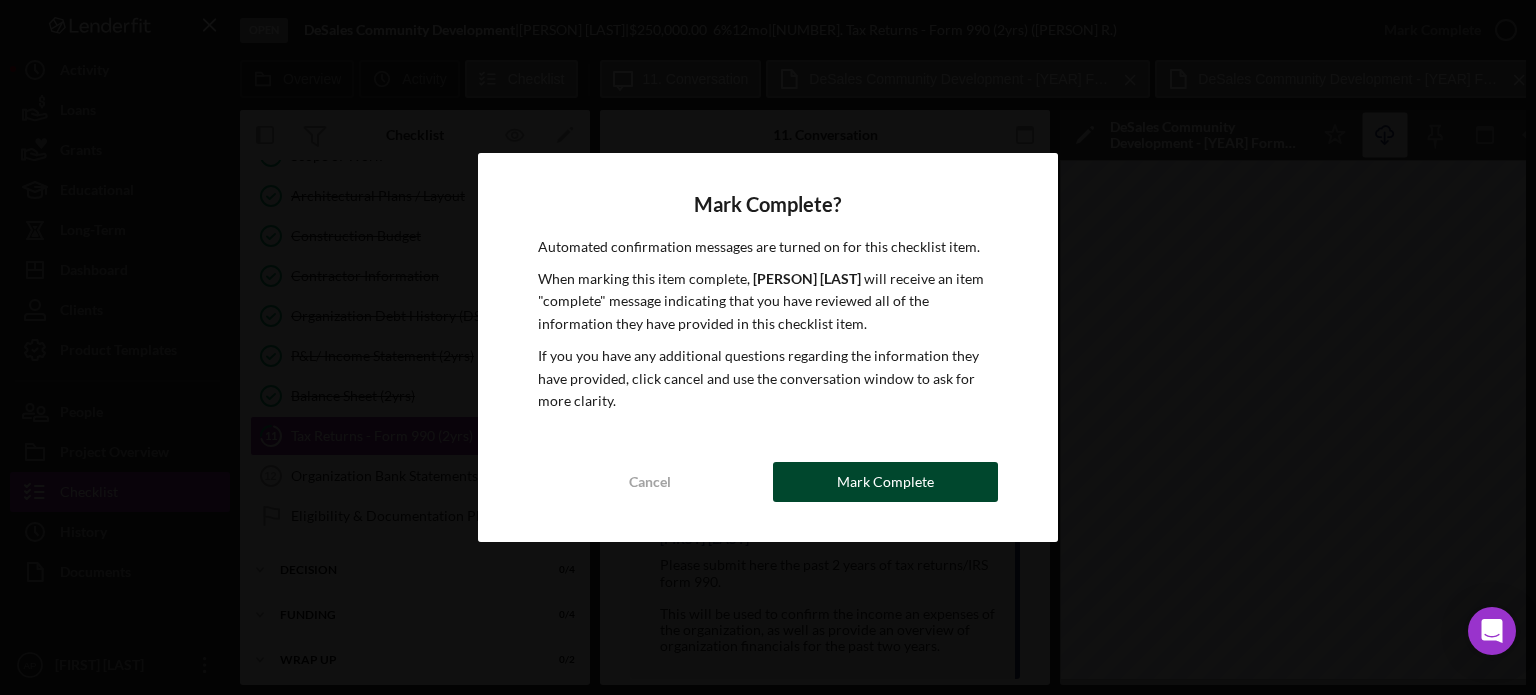 click on "Mark Complete" at bounding box center (885, 482) 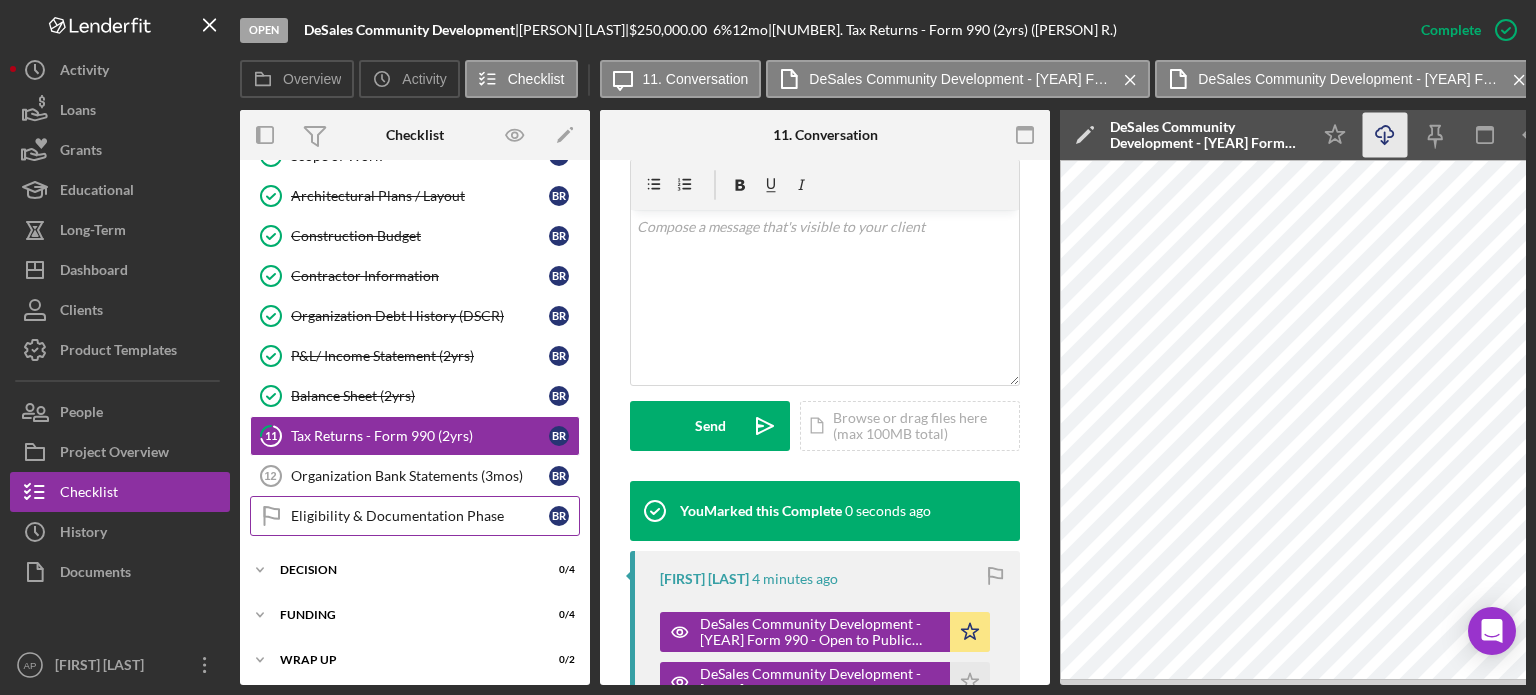 scroll, scrollTop: 665, scrollLeft: 0, axis: vertical 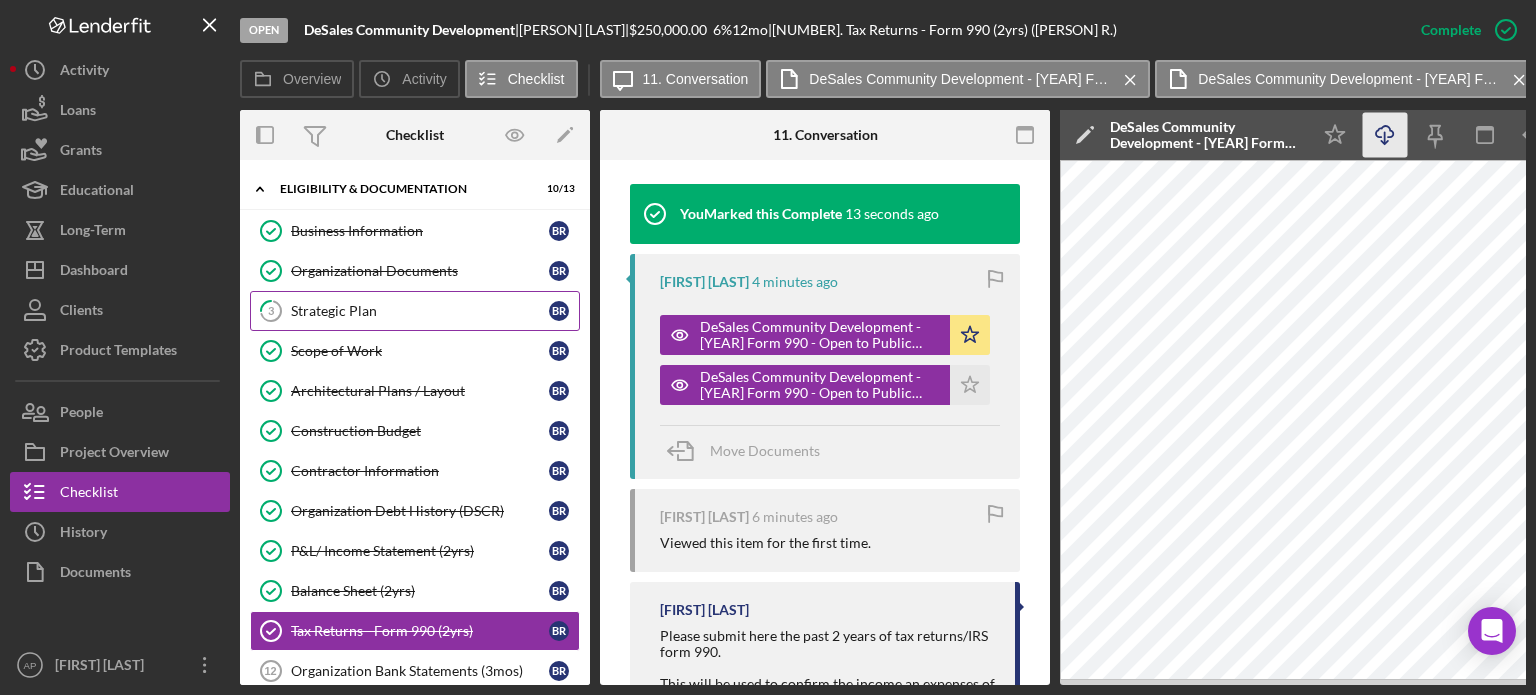 click on "Strategic Plan" at bounding box center [420, 311] 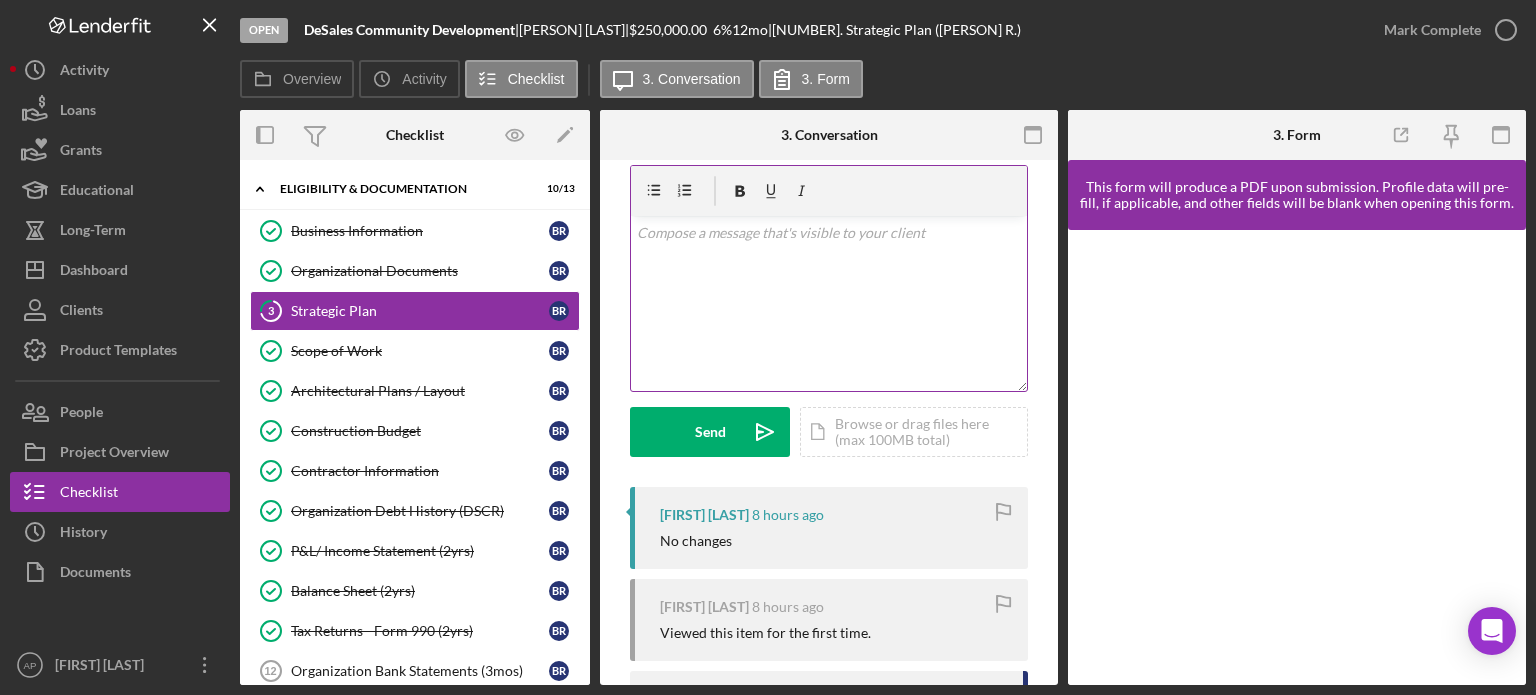 scroll, scrollTop: 100, scrollLeft: 0, axis: vertical 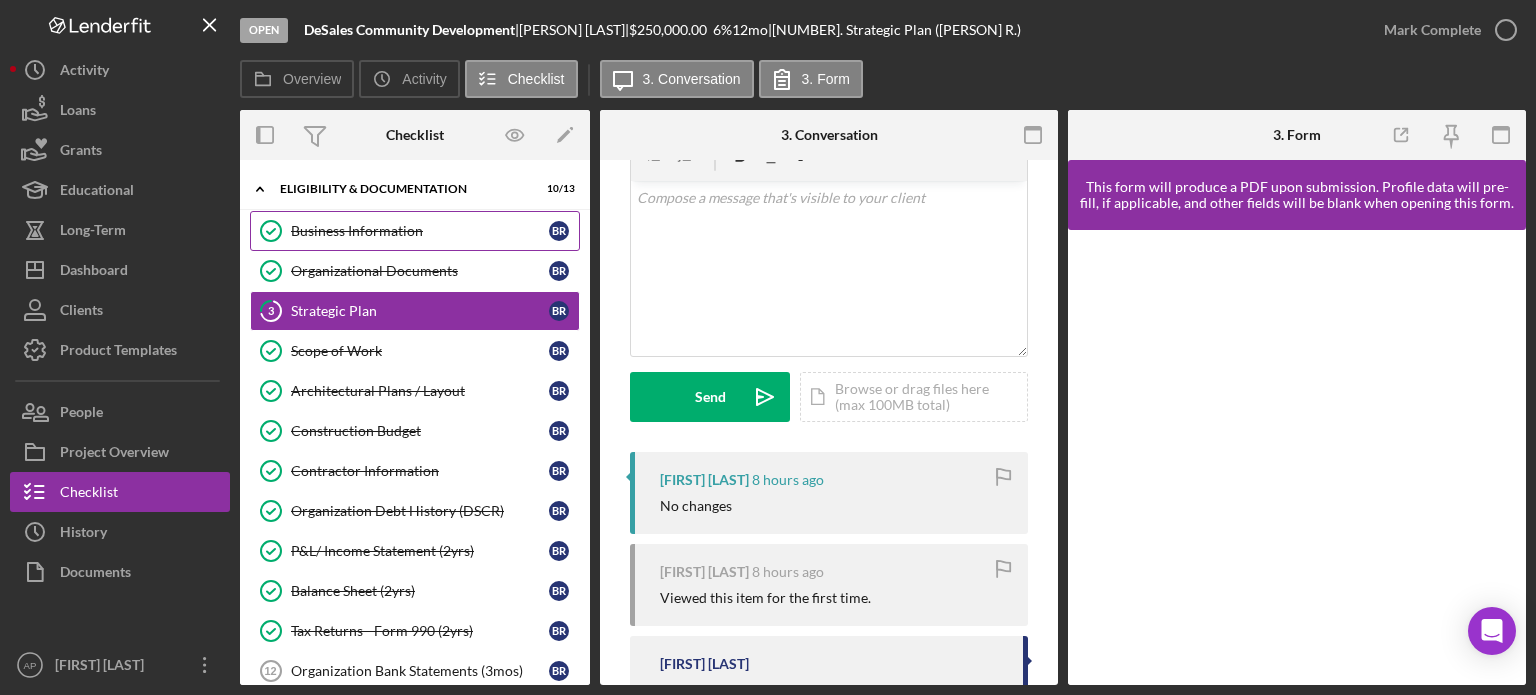 click on "Business Information" at bounding box center [420, 231] 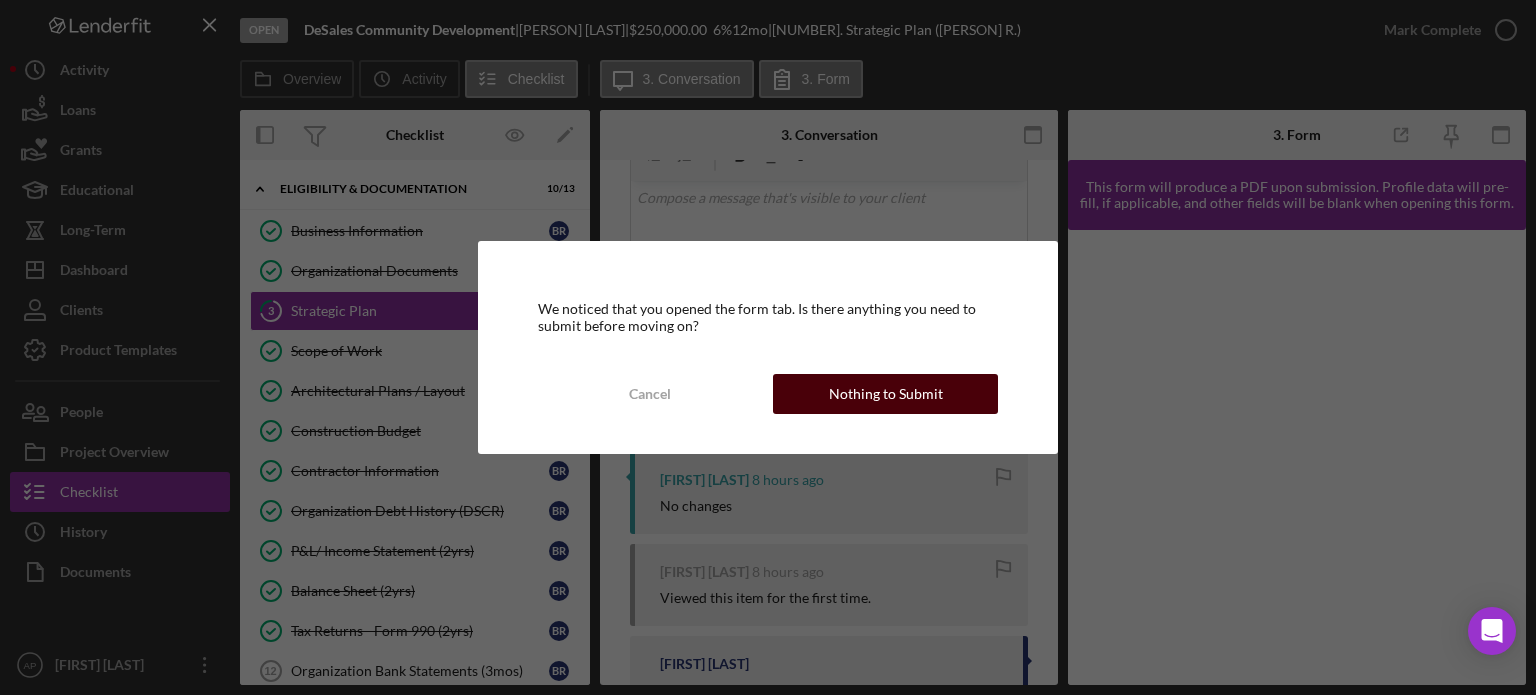 click on "Nothing to Submit" at bounding box center (886, 394) 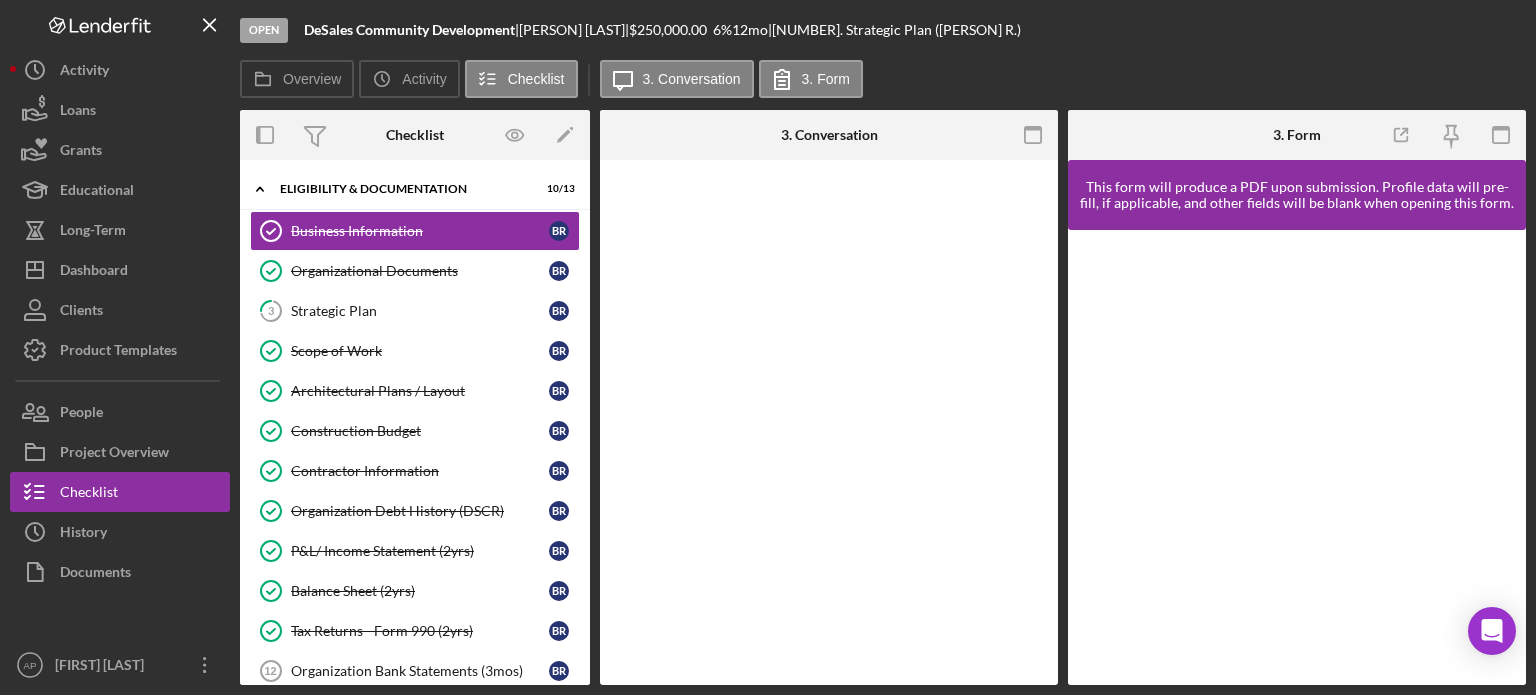 scroll, scrollTop: 0, scrollLeft: 0, axis: both 